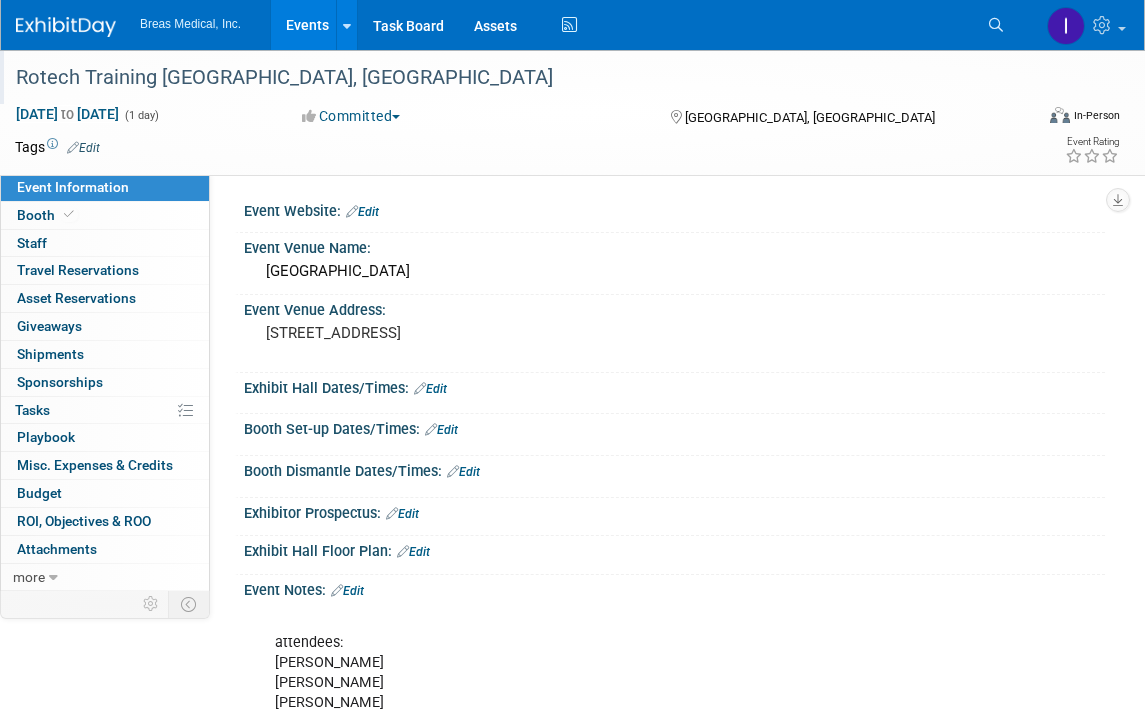scroll, scrollTop: 1200, scrollLeft: 0, axis: vertical 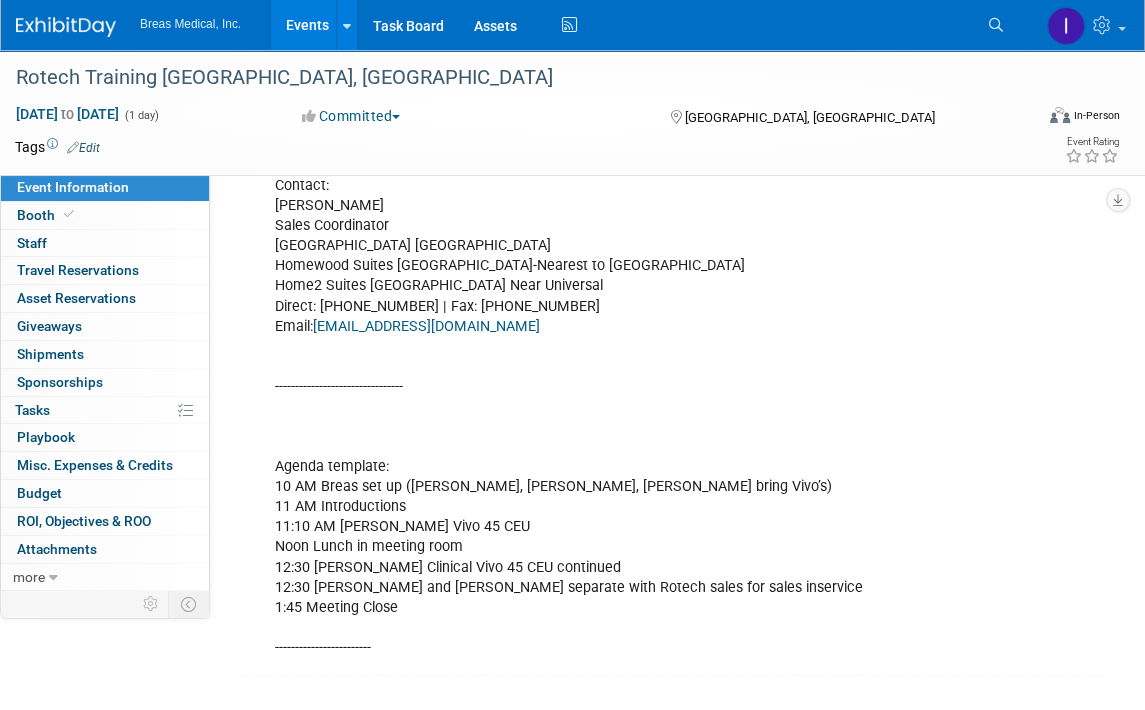 click on "Events" at bounding box center (307, 25) 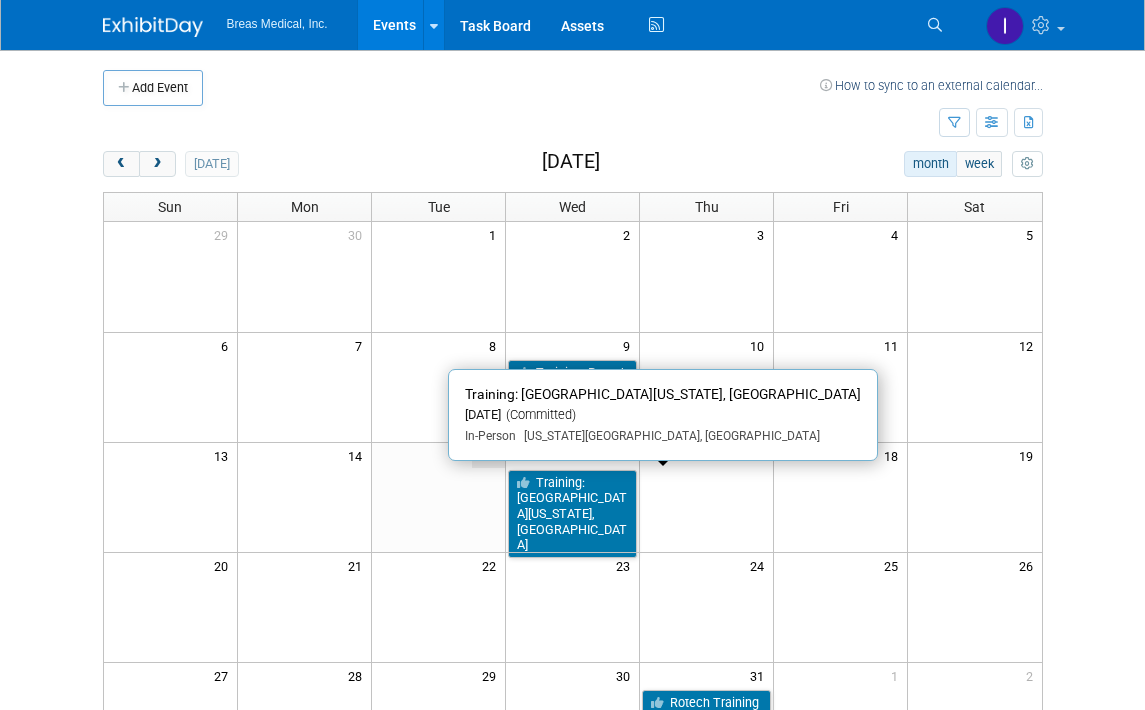 scroll, scrollTop: 0, scrollLeft: 0, axis: both 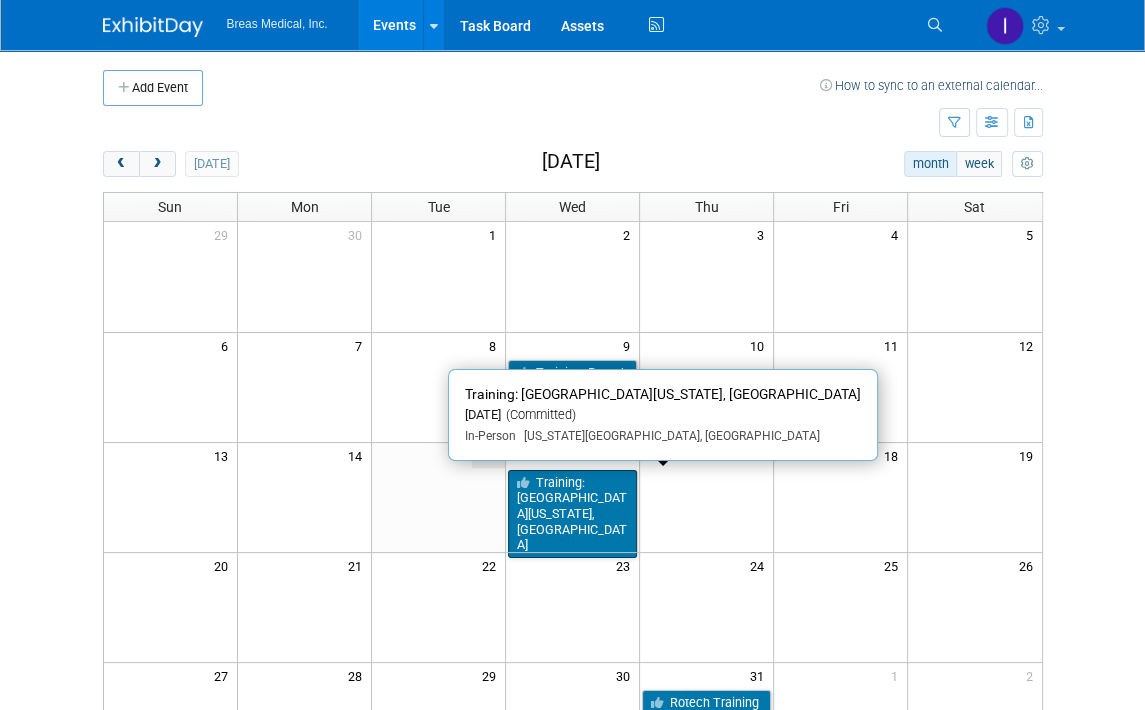 click on "Training: [GEOGRAPHIC_DATA][US_STATE], [GEOGRAPHIC_DATA]" at bounding box center (572, 514) 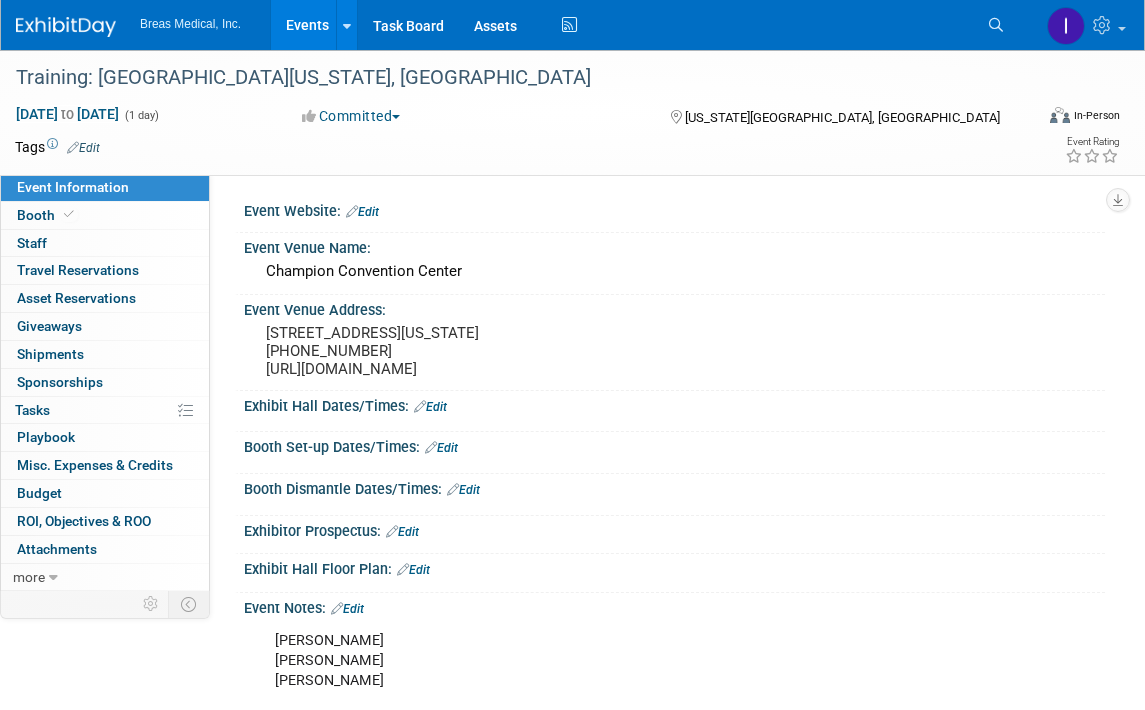 scroll, scrollTop: 0, scrollLeft: 0, axis: both 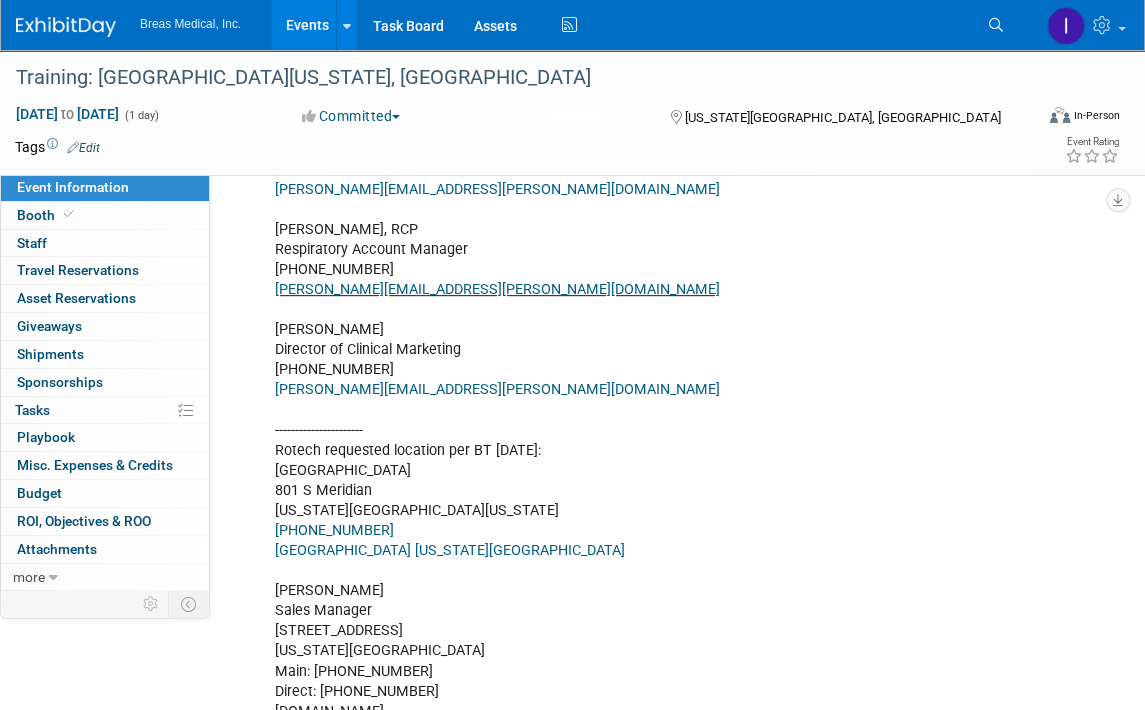 click on "Events" at bounding box center (307, 25) 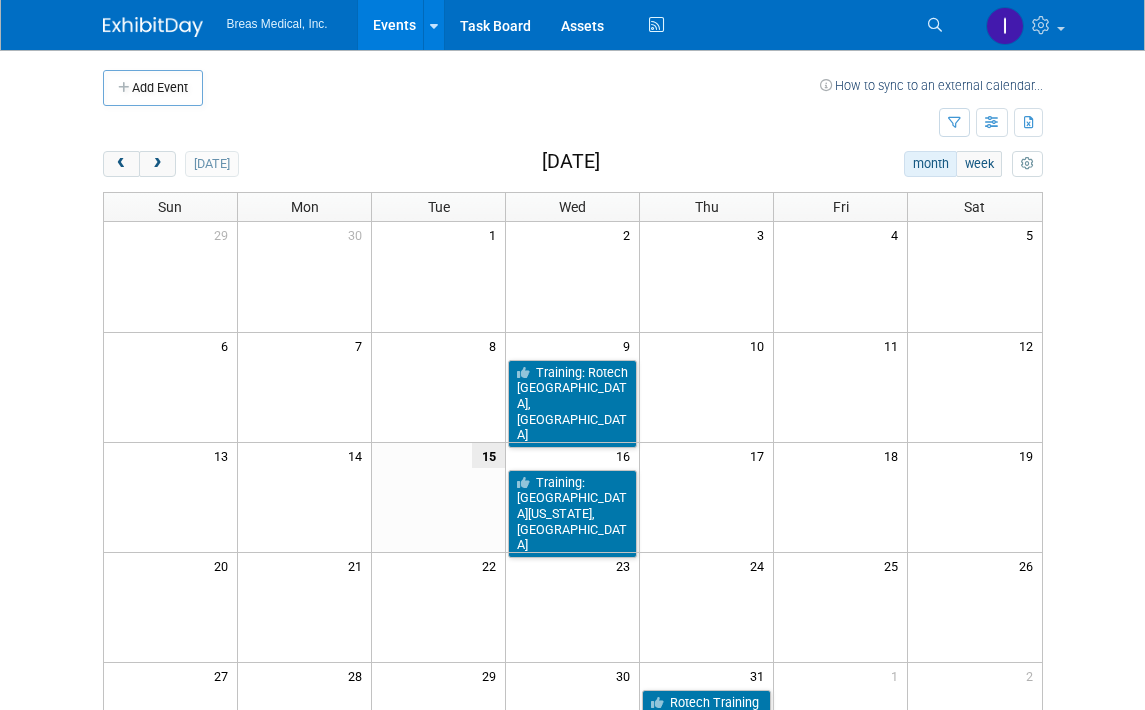scroll, scrollTop: 0, scrollLeft: 0, axis: both 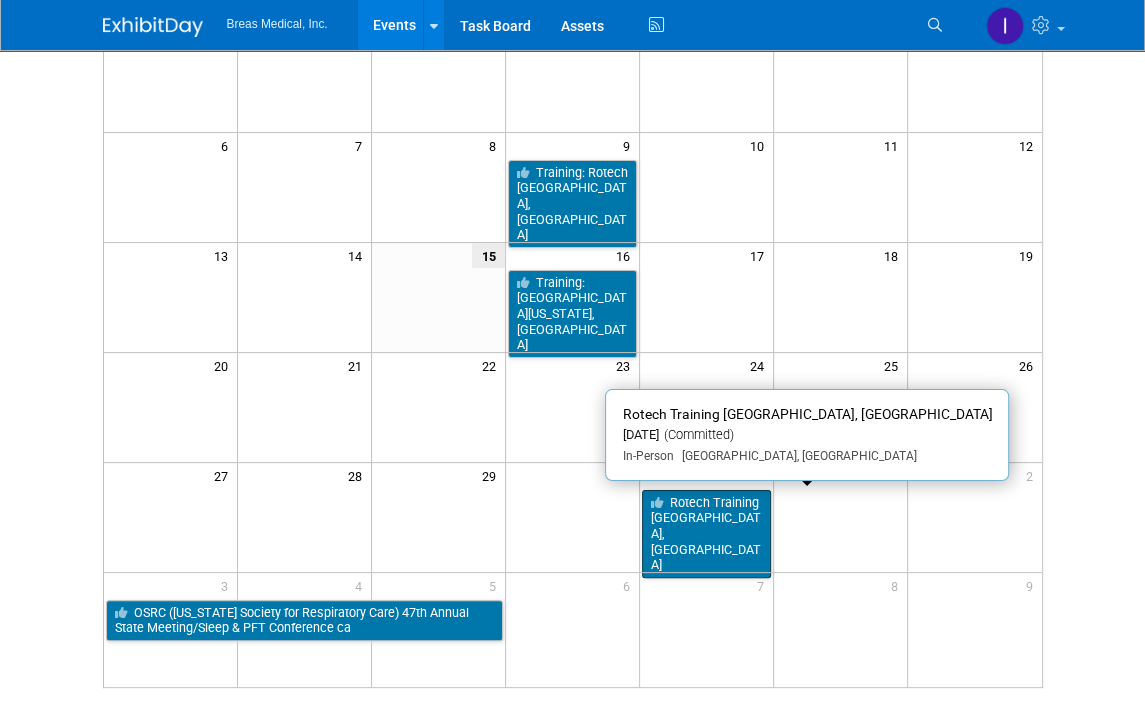 click on "Rotech Training [GEOGRAPHIC_DATA], [GEOGRAPHIC_DATA]" at bounding box center (706, 534) 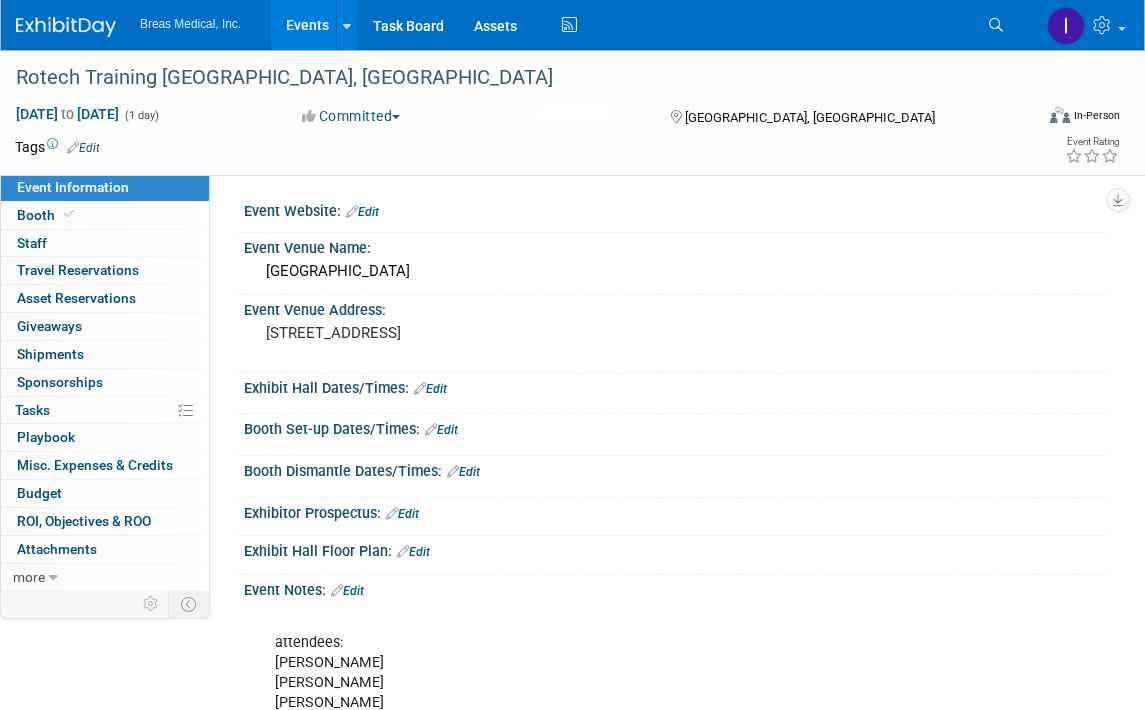 scroll, scrollTop: 0, scrollLeft: 0, axis: both 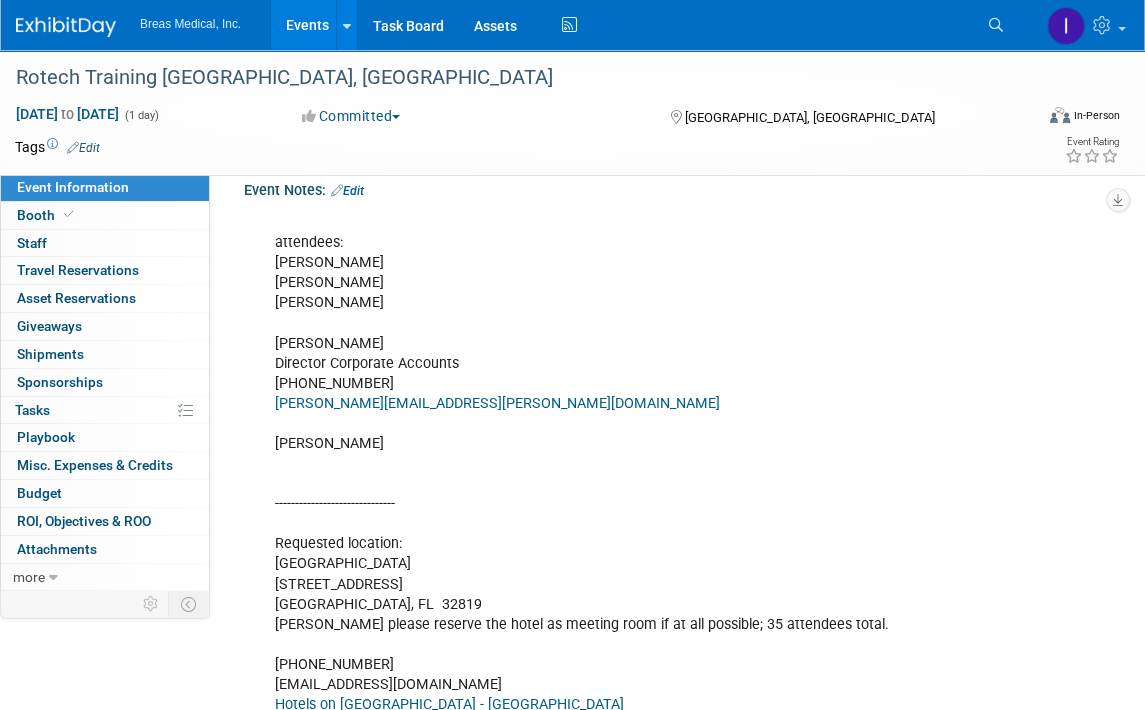 click on "Edit" at bounding box center (347, 191) 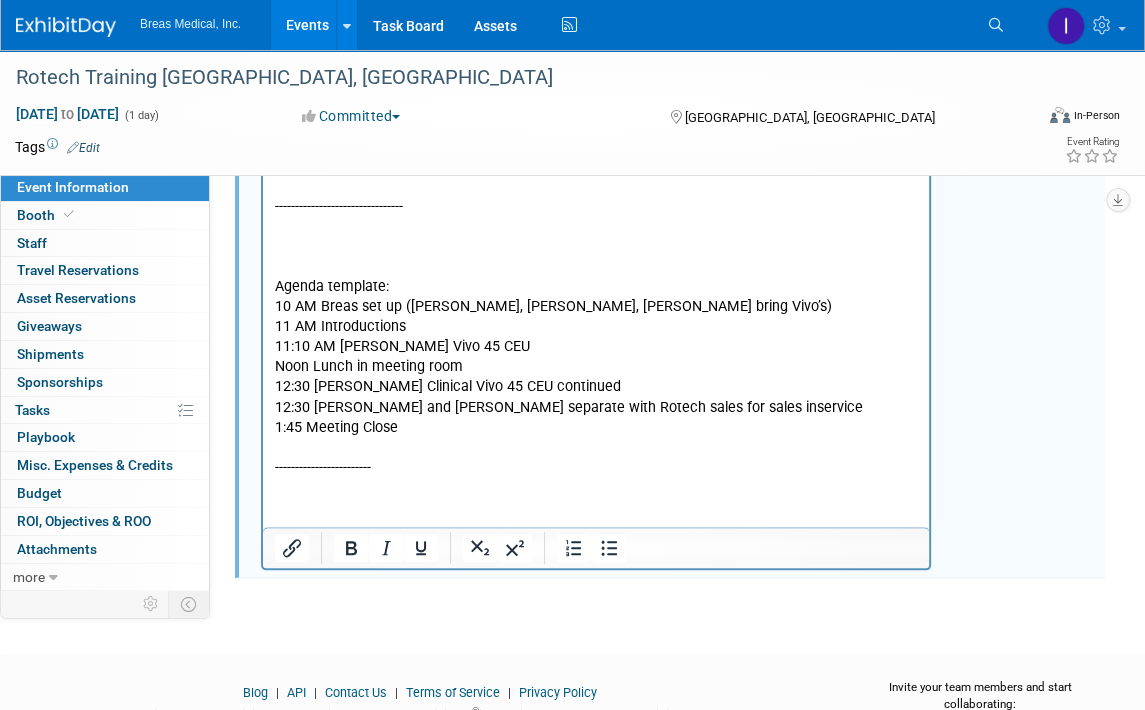 scroll, scrollTop: 1460, scrollLeft: 0, axis: vertical 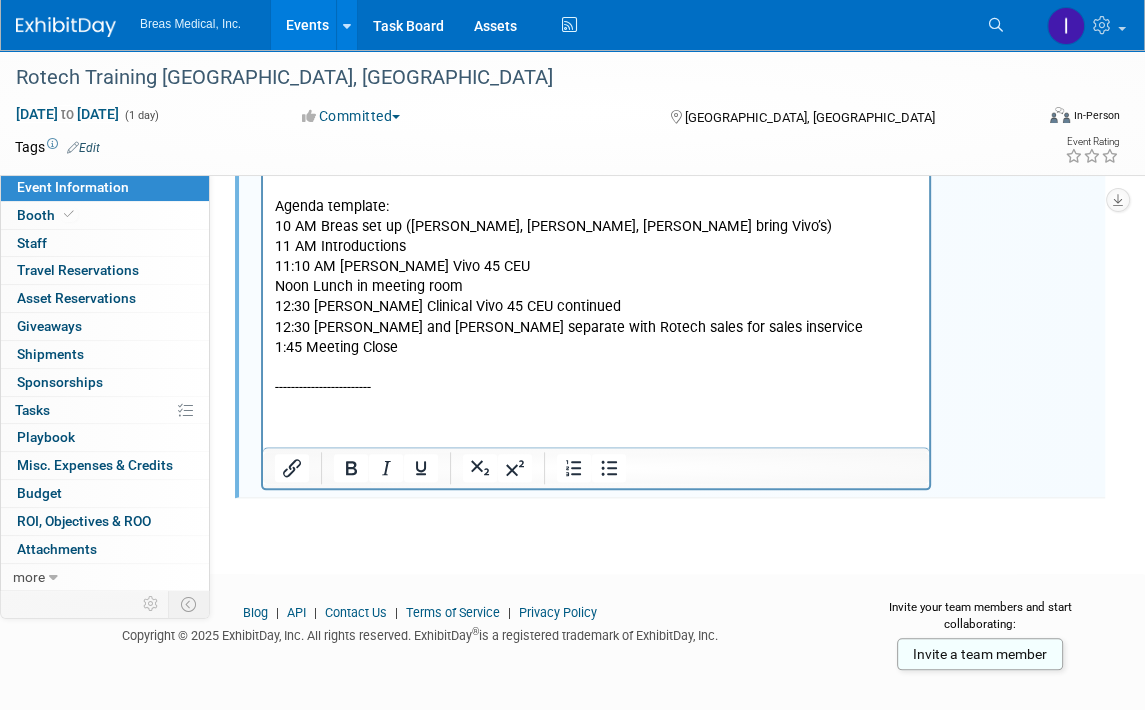 click on "attendees: Brett Michael Joey Frey Brett Townsend Director Corporate Accounts 770-324-6525 Brett.townsend@breas.com Michael ------------------------------ Requested location: Hilton Garden Inn International Drive 5877 American Way Orlando, FL  32819 Inga please reserve the hotel as meeting room if at all possible; 35 attendees total. 407-363-9332 HGIOrlandoReservations@buffalolodging.com Hotels on International Drive - Hilton Garden Inn Hotel International Dr Janice--Director of Sales--spoke on 6-20-2025; sending contract and menus will send catering menu food and beverage in room meeting space $300 + $50 set up fee if F&B is over $1000 then room fee is waived screen & projector $150++ Credit card authorization form submitted 6-26-2025 menu confirmed via email 6-26-2025 Contract signed and returned 6-30-2025 Contact: PAOLA RANGEL Sales Coordinator Hilton Garden Inn Orlando International Drive North Homewood Suites Orlando-Nearest to Univ Studios Home2 Suites Orlando Near Universal Email:" at bounding box center [596, -229] 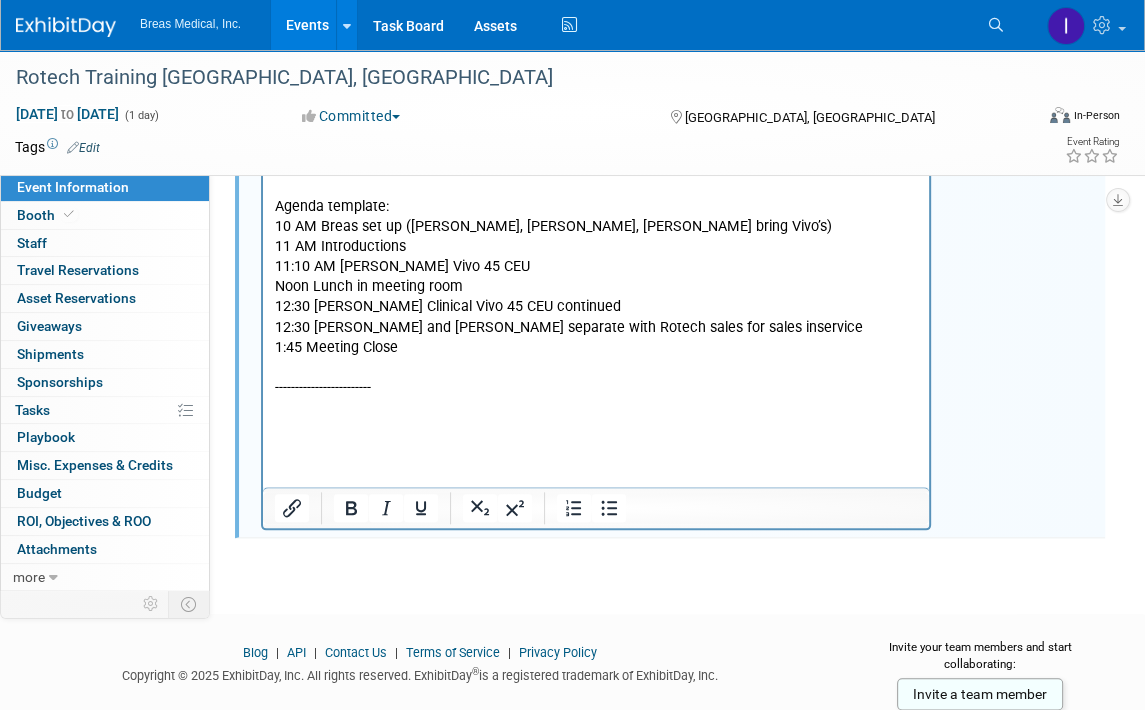 type 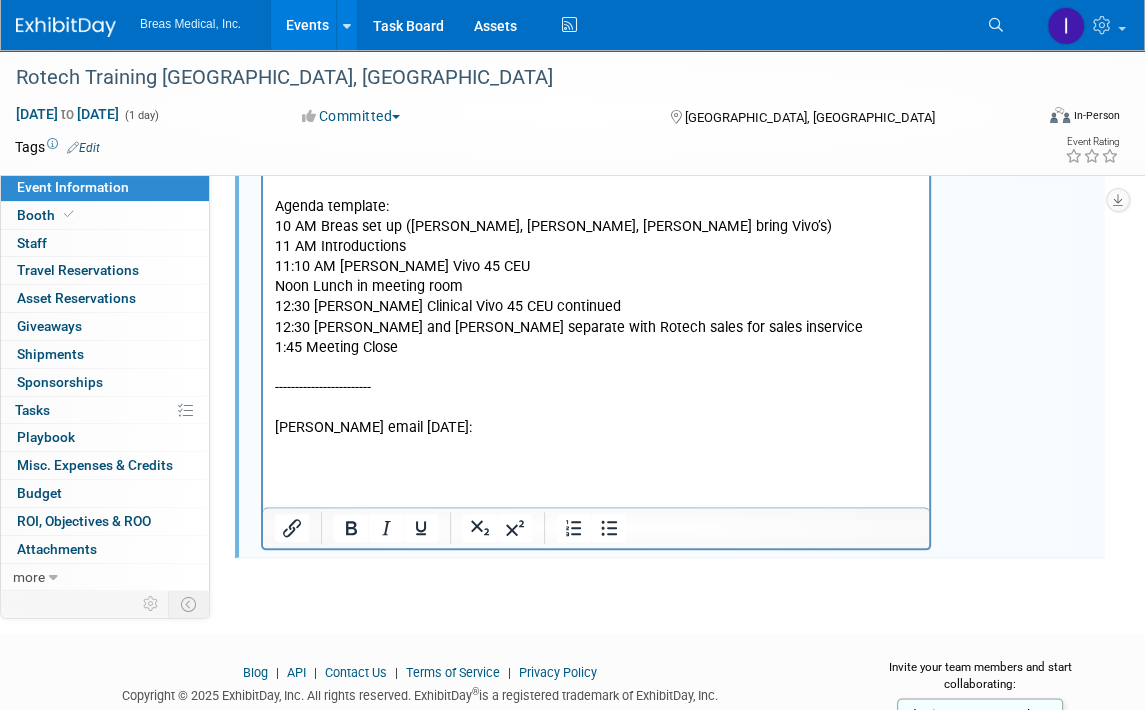 click at bounding box center [596, 448] 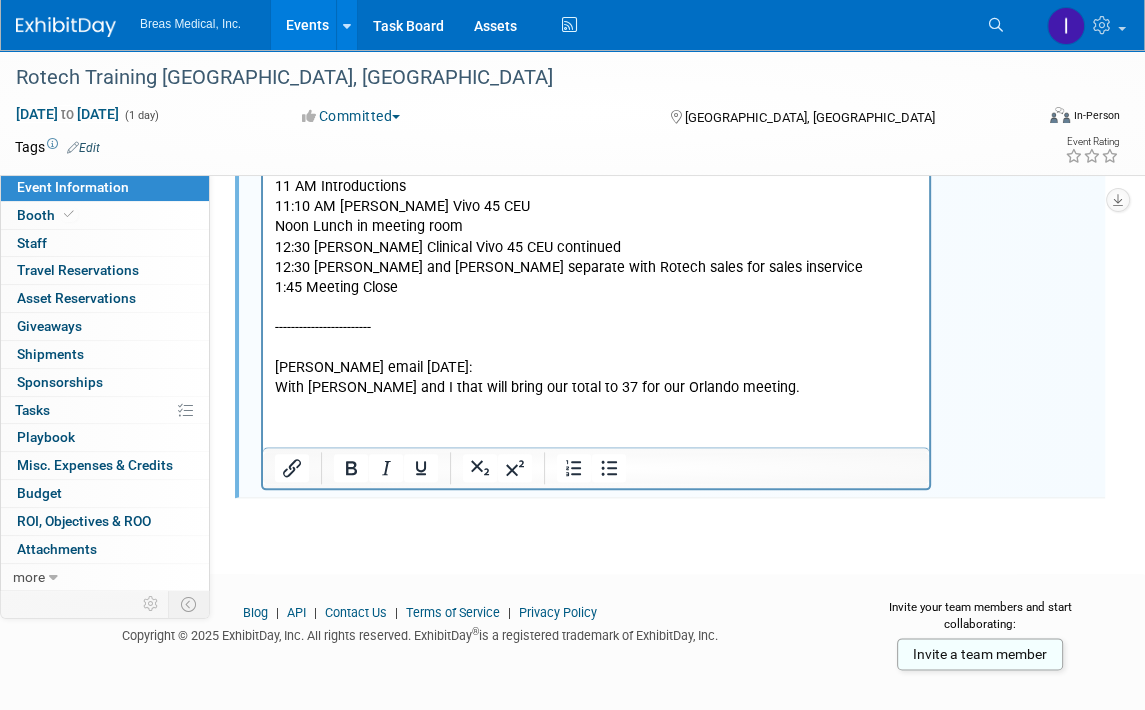 scroll, scrollTop: 1540, scrollLeft: 0, axis: vertical 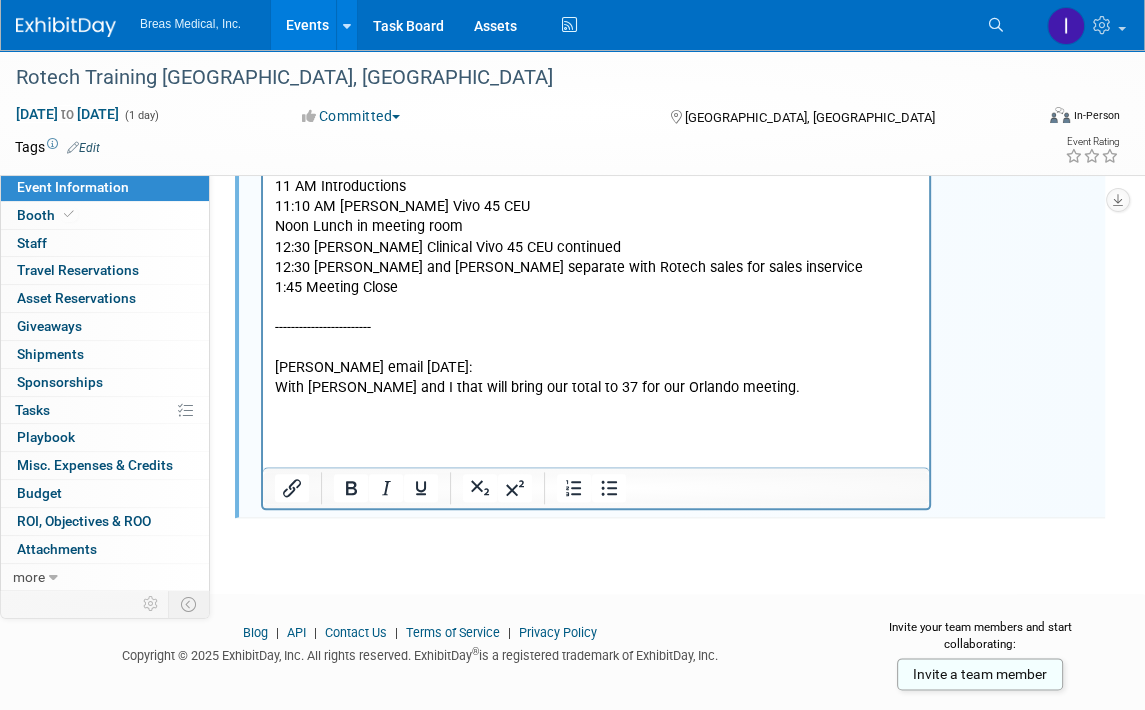 click at bounding box center [596, 408] 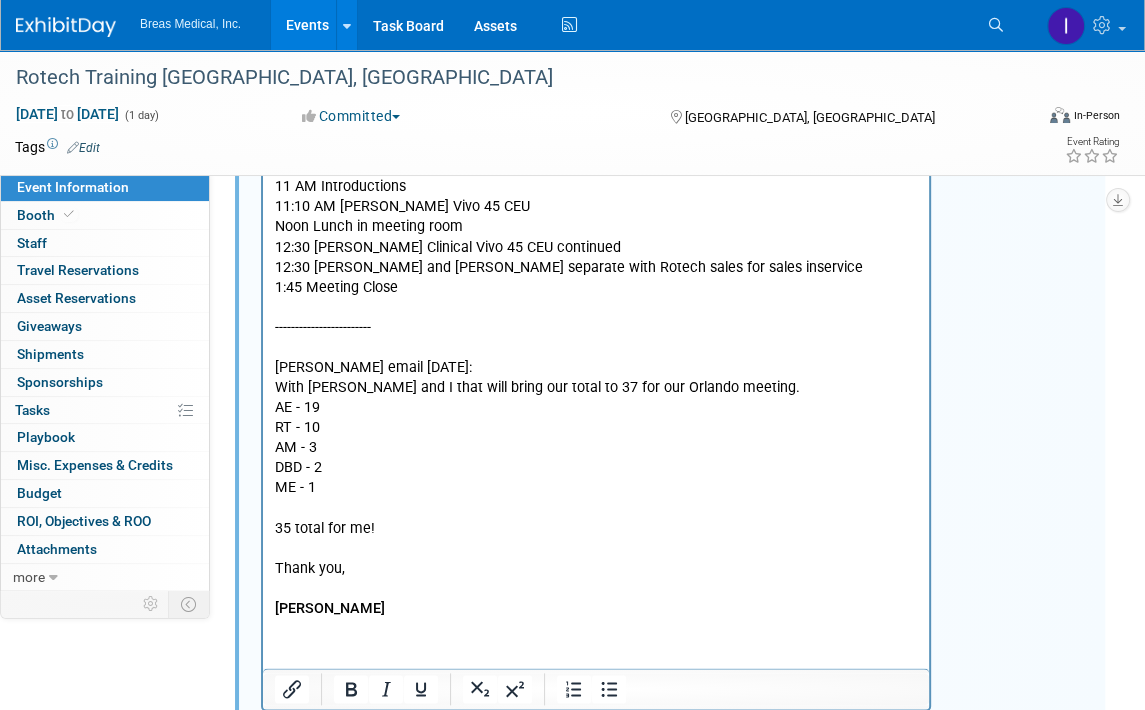 click on "attendees: Brett Michael Joey Frey Brett Townsend Director Corporate Accounts 770-324-6525 Brett.townsend@breas.com Michael ------------------------------ Requested location: Hilton Garden Inn International Drive 5877 American Way Orlando, FL  32819 Inga please reserve the hotel as meeting room if at all possible; 35 attendees total. 407-363-9332 HGIOrlandoReservations@buffalolodging.com Hotels on International Drive - Hilton Garden Inn Hotel International Dr Janice--Director of Sales--spoke on 6-20-2025; sending contract and menus will send catering menu food and beverage in room meeting space $300 + $50 set up fee if F&B is over $1000 then room fee is waived screen & projector $150++ Credit card authorization form submitted 6-26-2025 menu confirmed via email 6-26-2025 Contract signed and returned 6-30-2025 Contact: PAOLA RANGEL Sales Coordinator Hilton Garden Inn Orlando International Drive North Homewood Suites Orlando-Nearest to Univ Studios Home2 Suites Orlando Near Universal Email:        AE - 19" at bounding box center (596, -154) 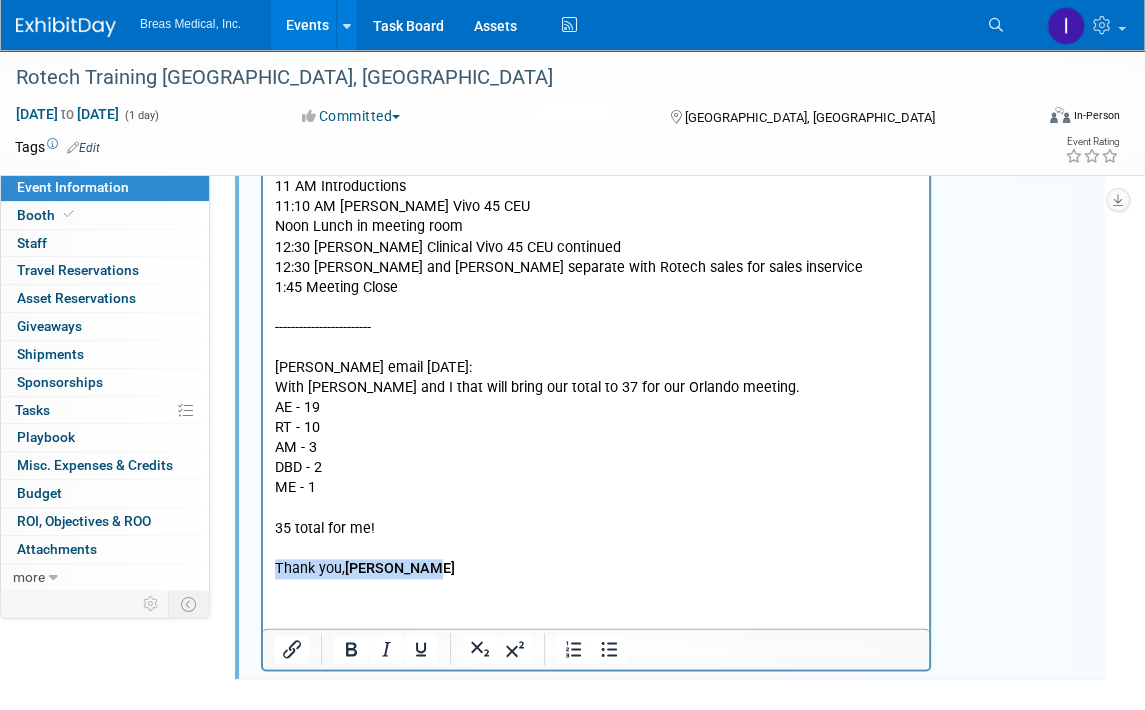 drag, startPoint x: 441, startPoint y: 560, endPoint x: 644, endPoint y: -251, distance: 836.0203 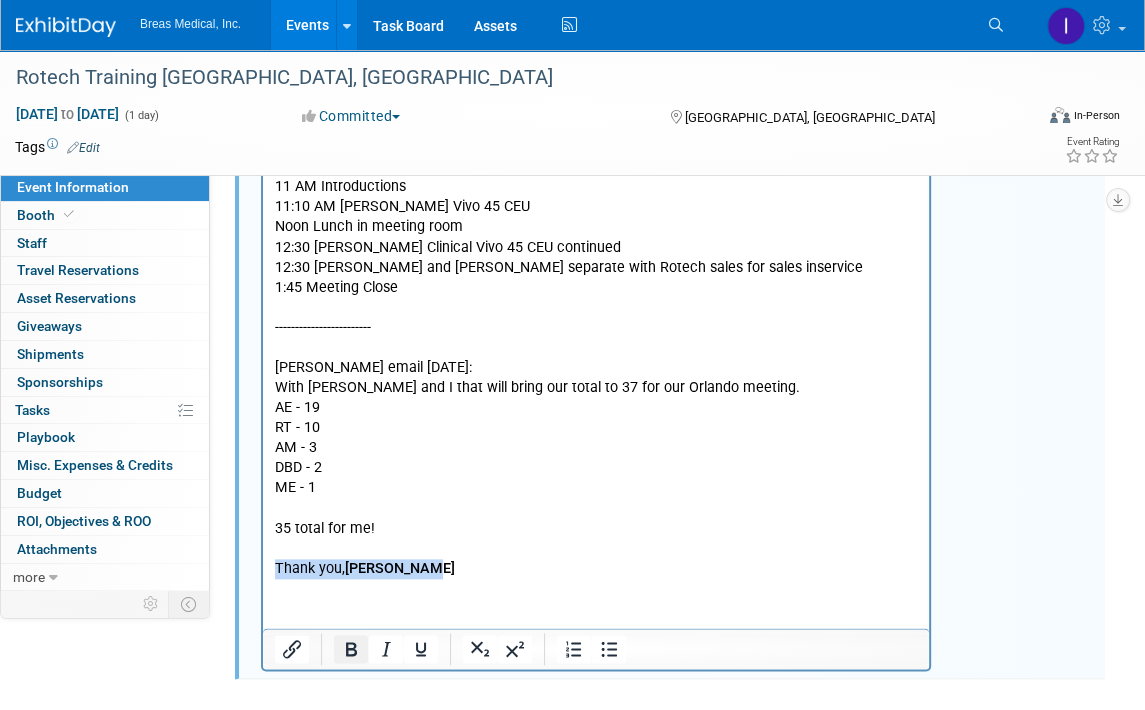 click 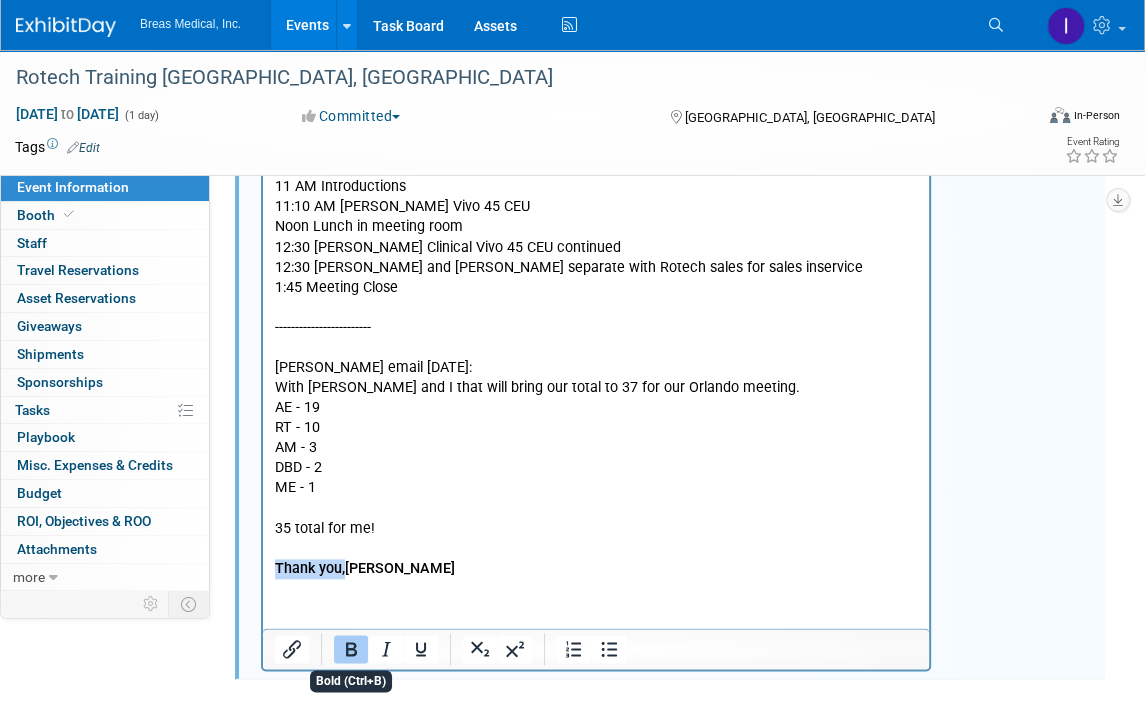 click 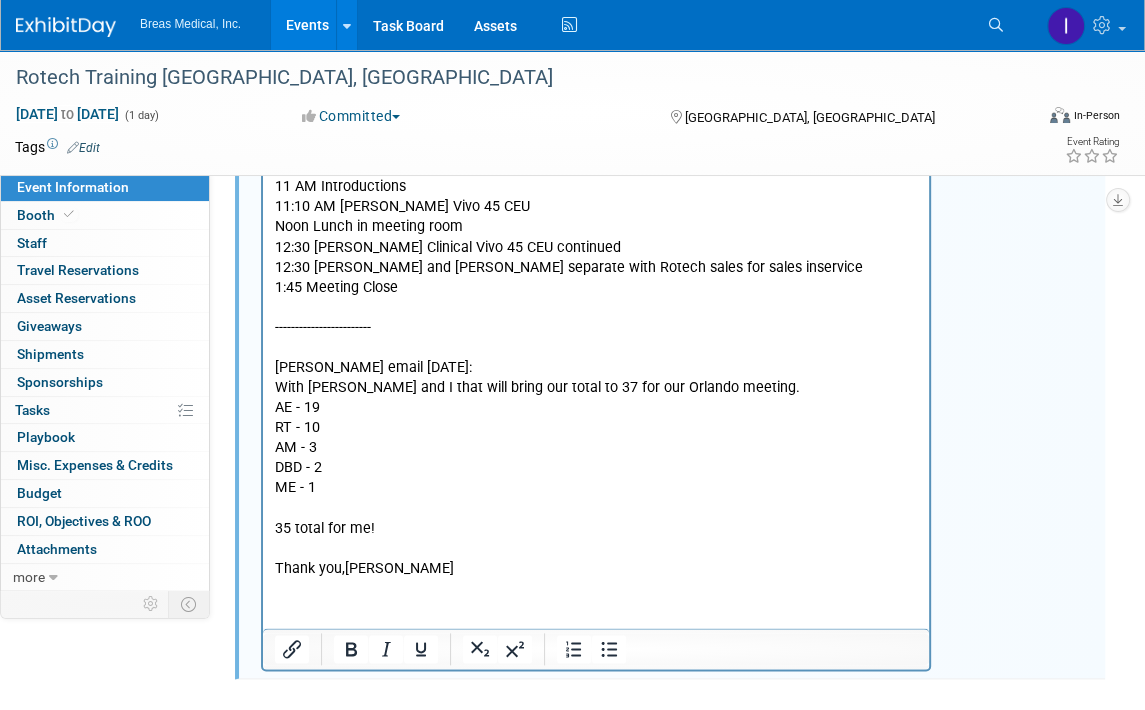 click at bounding box center [596, 549] 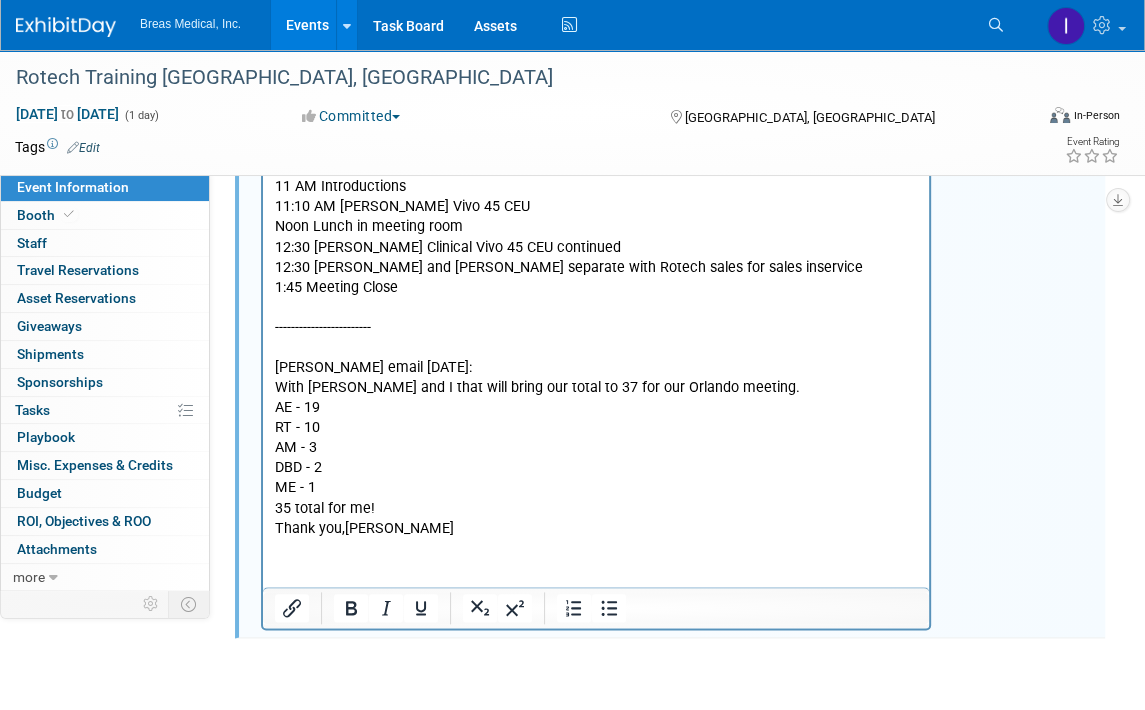 click on "attendees: Brett Michael Joey Frey Brett Townsend Director Corporate Accounts 770-324-6525 Brett.townsend@breas.com Michael ------------------------------ Requested location: Hilton Garden Inn International Drive 5877 American Way Orlando, FL  32819 Inga please reserve the hotel as meeting room if at all possible; 35 attendees total. 407-363-9332 HGIOrlandoReservations@buffalolodging.com Hotels on International Drive - Hilton Garden Inn Hotel International Dr Janice--Director of Sales--spoke on 6-20-2025; sending contract and menus will send catering menu food and beverage in room meeting space $300 + $50 set up fee if F&B is over $1000 then room fee is waived screen & projector $150++ Credit card authorization form submitted 6-26-2025 menu confirmed via email 6-26-2025 Contract signed and returned 6-30-2025 Contact: PAOLA RANGEL Sales Coordinator Hilton Garden Inn Orlando International Drive North Homewood Suites Orlando-Nearest to Univ Studios Home2 Suites Orlando Near Universal Email:        AE - 19" at bounding box center [596, -198] 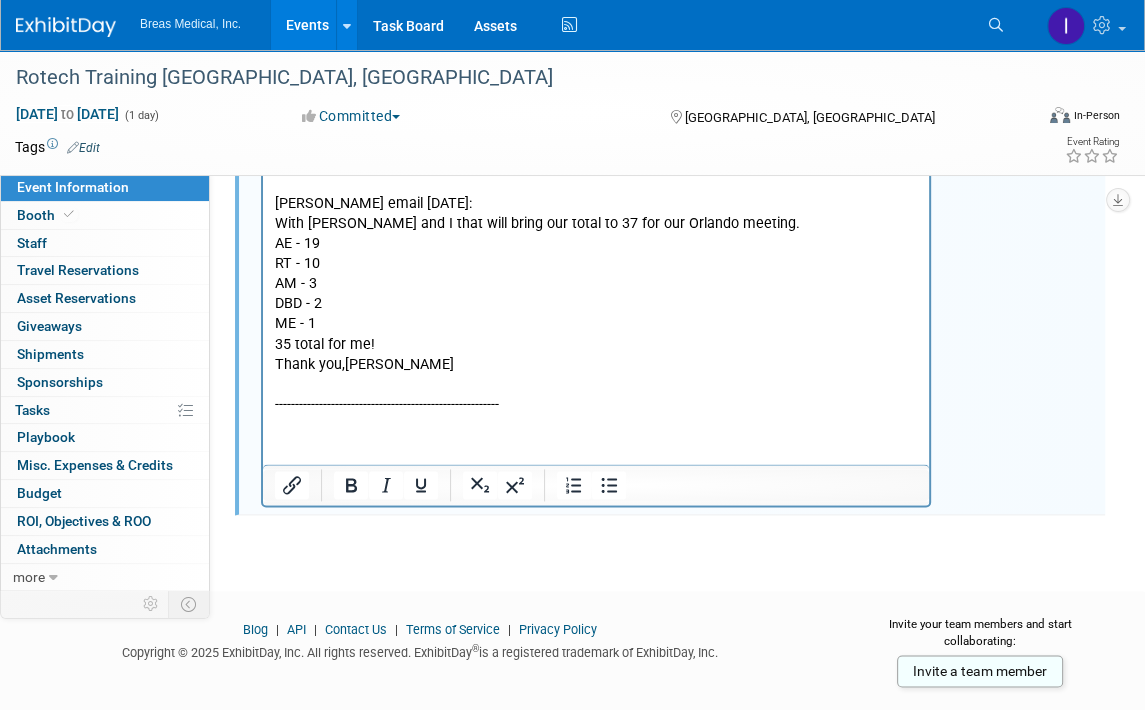 scroll, scrollTop: 1722, scrollLeft: 0, axis: vertical 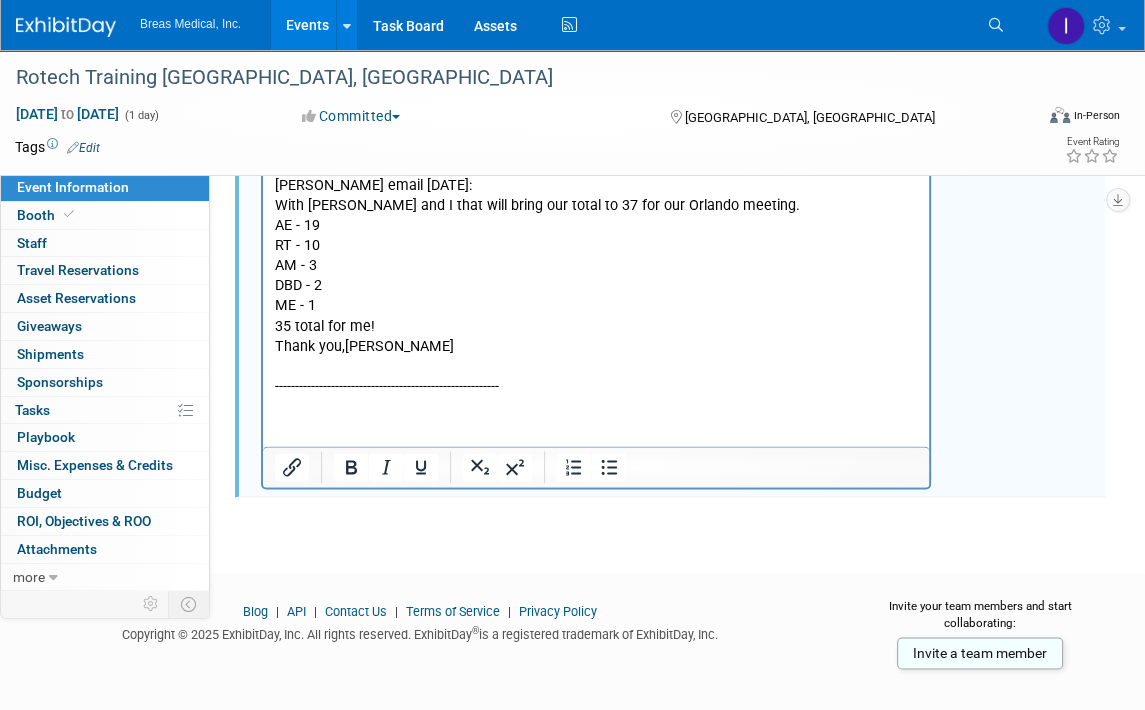click on "attendees: Brett Michael Joey Frey Brett Townsend Director Corporate Accounts 770-324-6525 Brett.townsend@breas.com Michael ------------------------------ Requested location: Hilton Garden Inn International Drive 5877 American Way Orlando, FL  32819 Inga please reserve the hotel as meeting room if at all possible; 35 attendees total. 407-363-9332 HGIOrlandoReservations@buffalolodging.com Hotels on International Drive - Hilton Garden Inn Hotel International Dr Janice--Director of Sales--spoke on 6-20-2025; sending contract and menus will send catering menu food and beverage in room meeting space $300 + $50 set up fee if F&B is over $1000 then room fee is waived screen & projector $150++ Credit card authorization form submitted 6-26-2025 menu confirmed via email 6-26-2025 Contract signed and returned 6-30-2025 Contact: PAOLA RANGEL Sales Coordinator Hilton Garden Inn Orlando International Drive North Homewood Suites Orlando-Nearest to Univ Studios Home2 Suites Orlando Near Universal Email:        AE - 19" at bounding box center [596, -360] 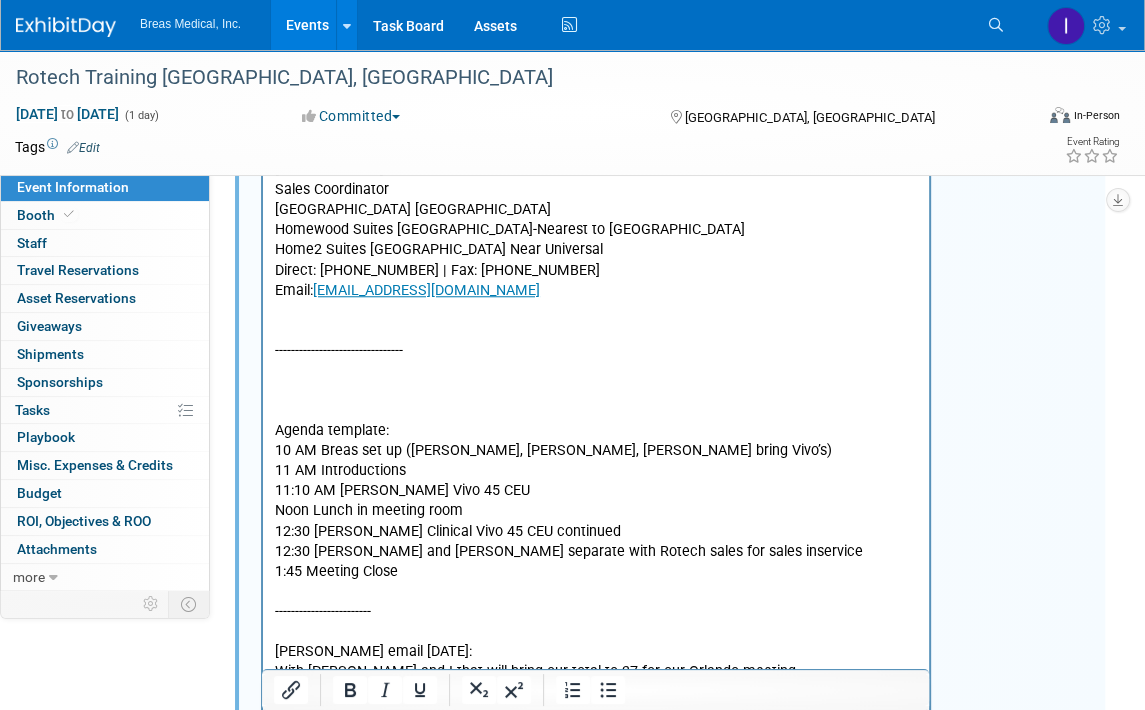 scroll, scrollTop: 1222, scrollLeft: 0, axis: vertical 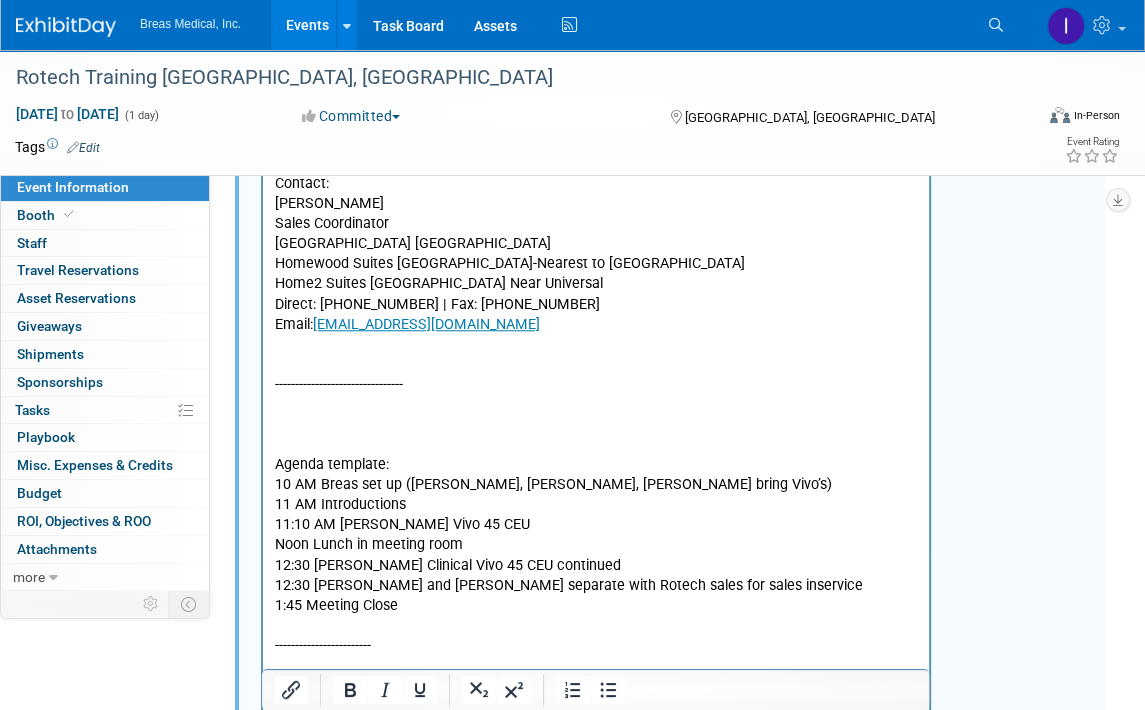click on "attendees: Brett Michael Joey Frey Brett Townsend Director Corporate Accounts 770-324-6525 Brett.townsend@breas.com Michael ------------------------------ Requested location: Hilton Garden Inn International Drive 5877 American Way Orlando, FL  32819 Inga please reserve the hotel as meeting room if at all possible; 35 attendees total. 407-363-9332 HGIOrlandoReservations@buffalolodging.com Hotels on International Drive - Hilton Garden Inn Hotel International Dr Janice--Director of Sales--spoke on 6-20-2025; sending contract and menus will send catering menu food and beverage in room meeting space $300 + $50 set up fee if F&B is over $1000 then room fee is waived screen & projector $150++ Credit card authorization form submitted 6-26-2025 menu confirmed via email 6-26-2025 Contract signed and returned 6-30-2025 Contact: PAOLA RANGEL Sales Coordinator Hilton Garden Inn Orlando International Drive North Homewood Suites Orlando-Nearest to Univ Studios Home2 Suites Orlando Near Universal Email:" at bounding box center [596, 33] 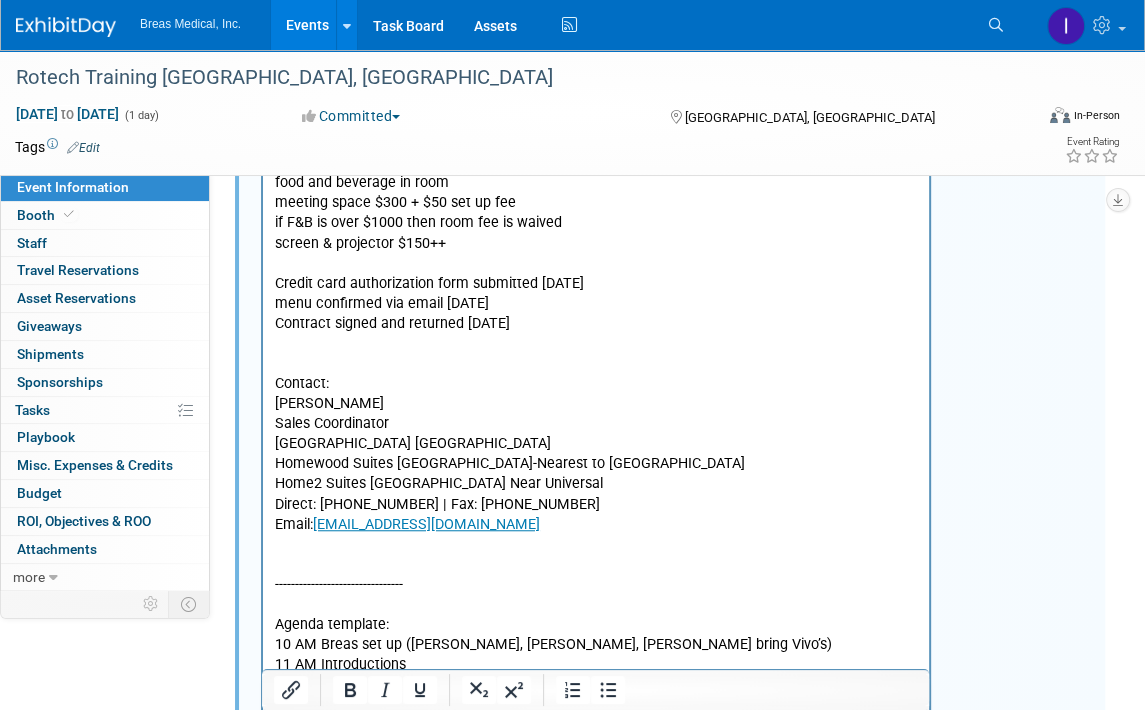 scroll, scrollTop: 922, scrollLeft: 0, axis: vertical 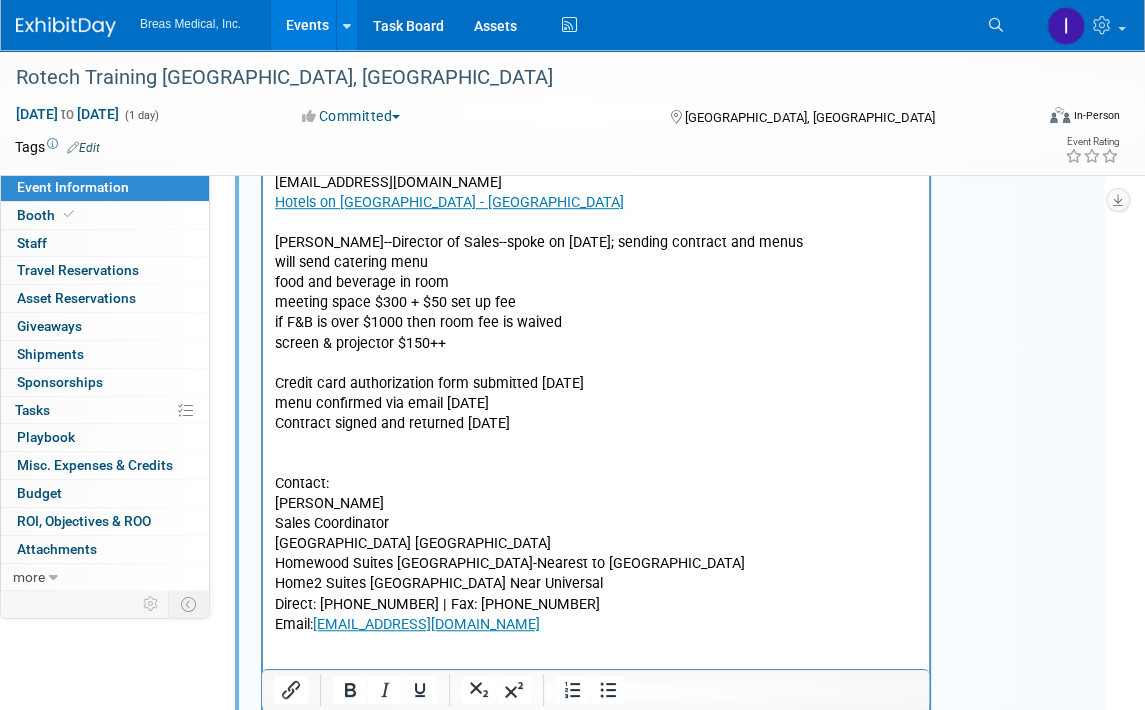 click on "attendees: Brett Michael Joey Frey Brett Townsend Director Corporate Accounts 770-324-6525 Brett.townsend@breas.com Michael ------------------------------ Requested location: Hilton Garden Inn International Drive 5877 American Way Orlando, FL  32819 Inga please reserve the hotel as meeting room if at all possible; 35 attendees total. 407-363-9332 HGIOrlandoReservations@buffalolodging.com Hotels on International Drive - Hilton Garden Inn Hotel International Dr Janice--Director of Sales--spoke on 6-20-2025; sending contract and menus will send catering menu food and beverage in room meeting space $300 + $50 set up fee if F&B is over $1000 then room fee is waived screen & projector $150++ Credit card authorization form submitted 6-26-2025 menu confirmed via email 6-26-2025 Contract signed and returned 6-30-2025 Contact: PAOLA RANGEL Sales Coordinator Hilton Garden Inn Orlando International Drive North Homewood Suites Orlando-Nearest to Univ Studios Home2 Suites Orlando Near Universal Email:" at bounding box center (596, 313) 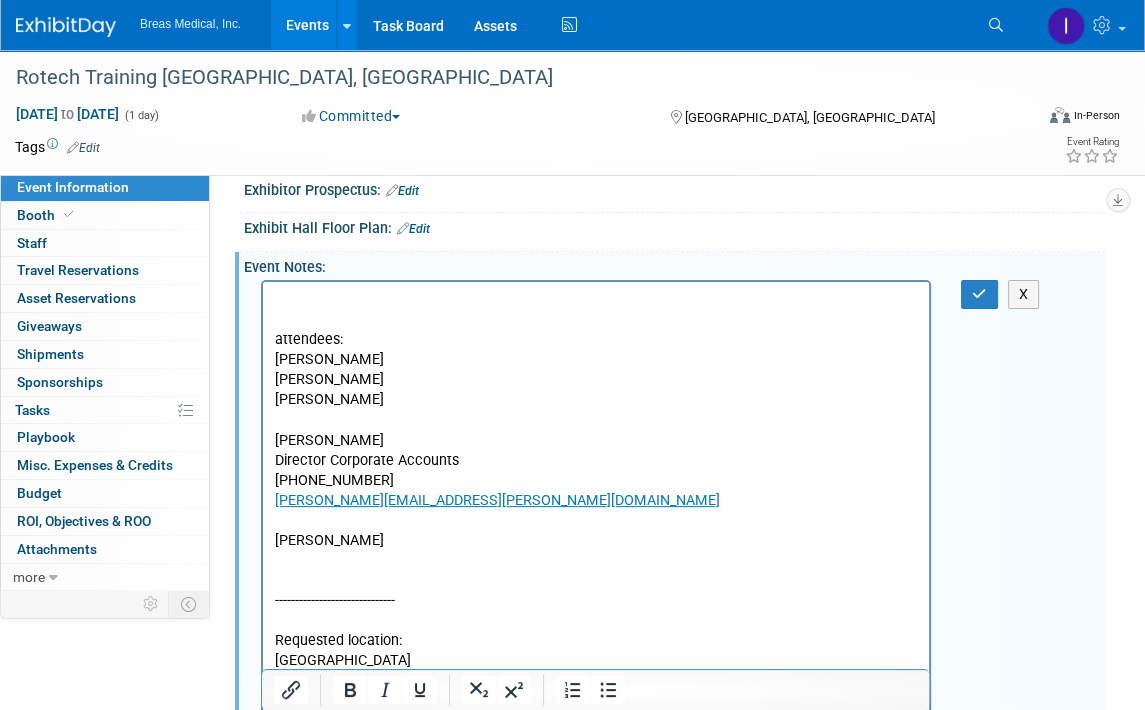 scroll, scrollTop: 322, scrollLeft: 0, axis: vertical 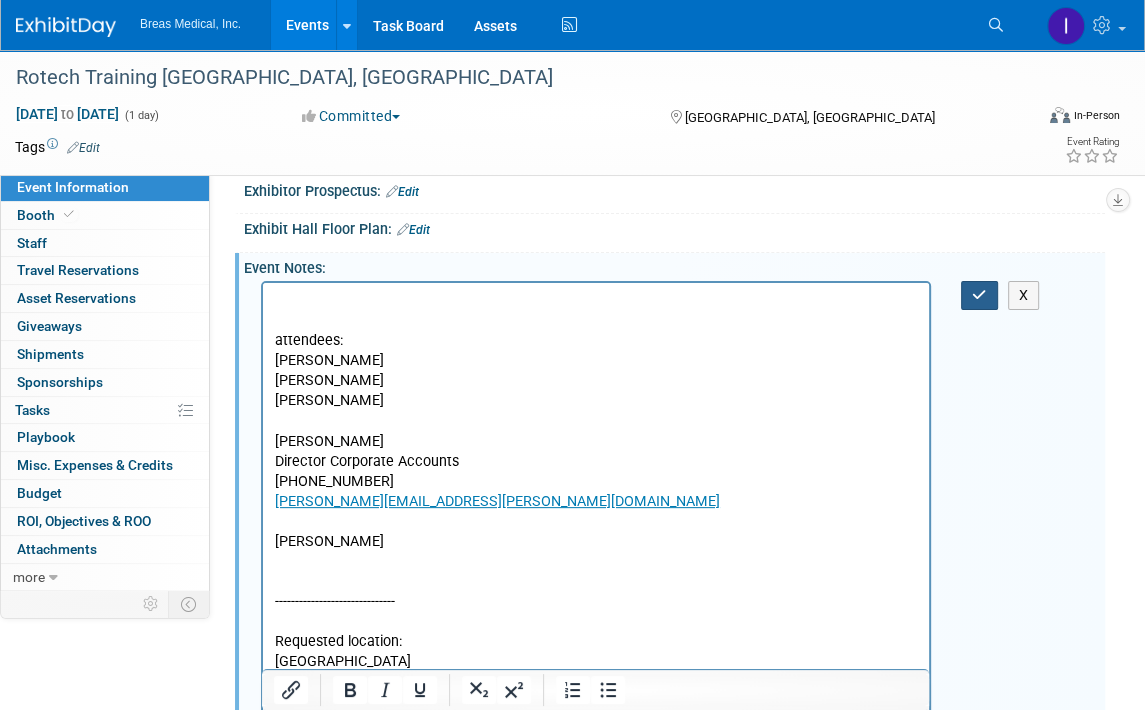 click at bounding box center [979, 295] 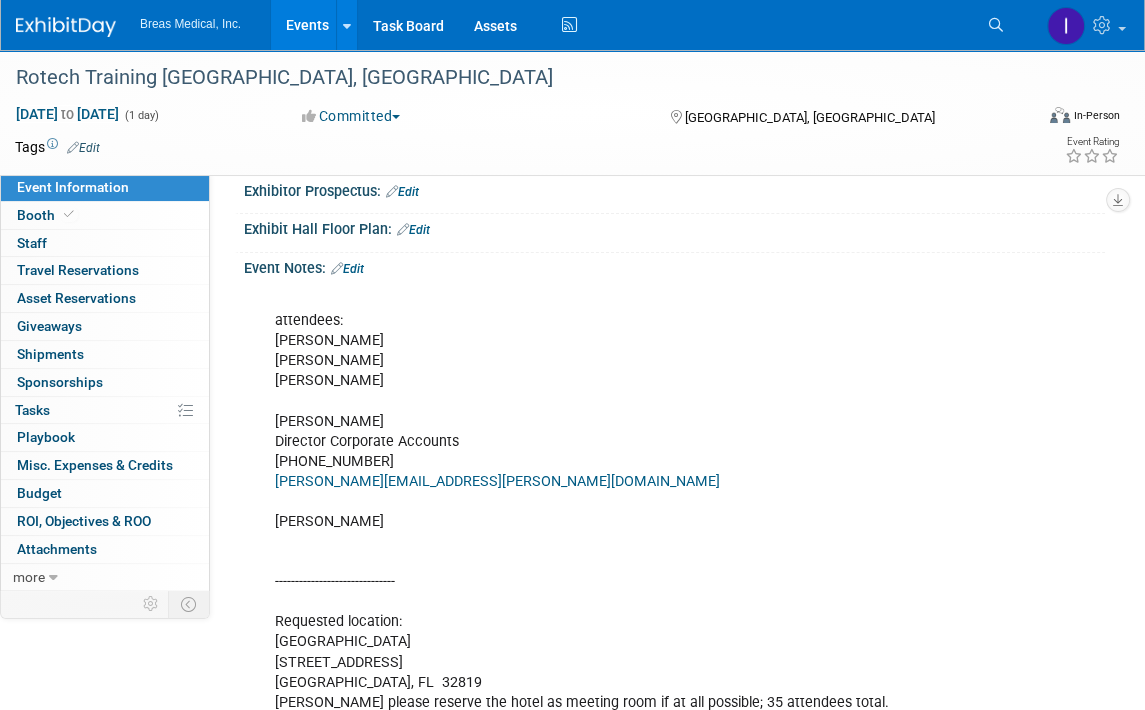 click on "Events" at bounding box center (307, 25) 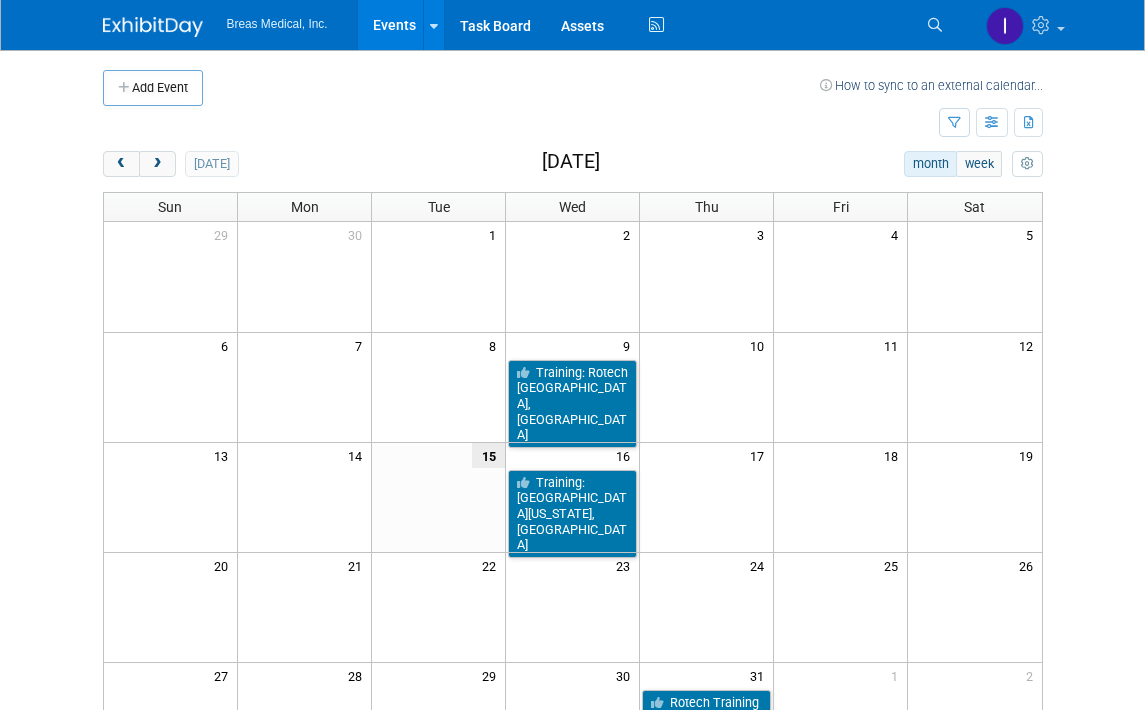 scroll, scrollTop: 0, scrollLeft: 0, axis: both 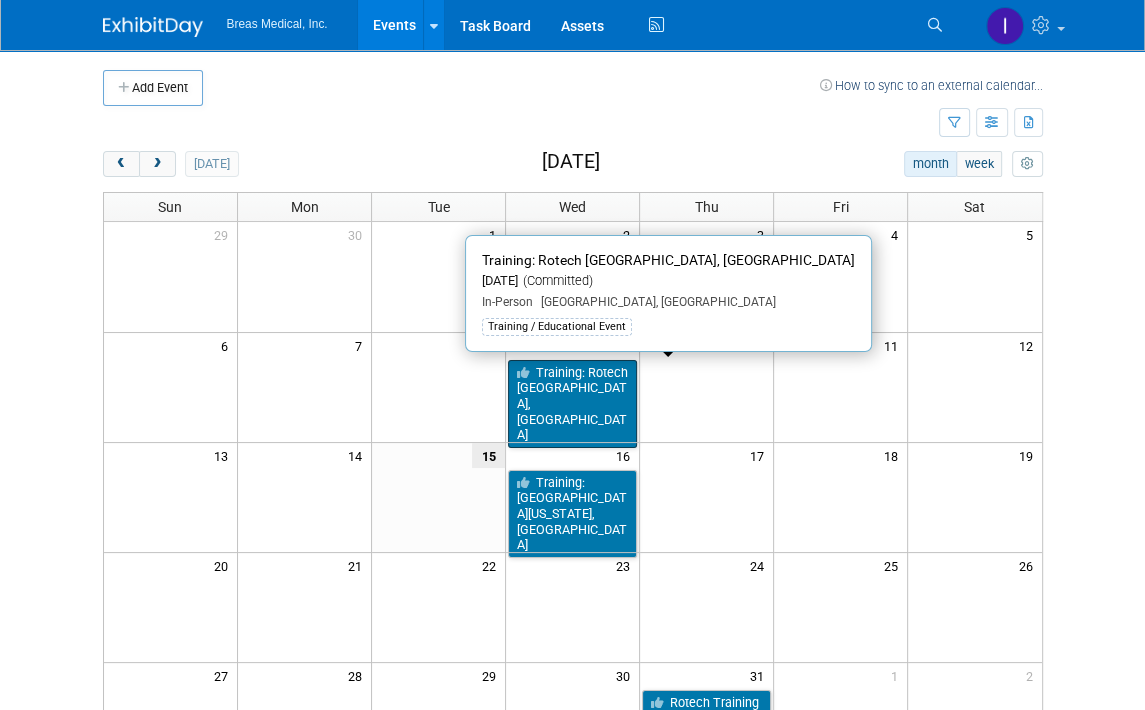click on "Training: Rotech [GEOGRAPHIC_DATA], [GEOGRAPHIC_DATA]" at bounding box center (572, 404) 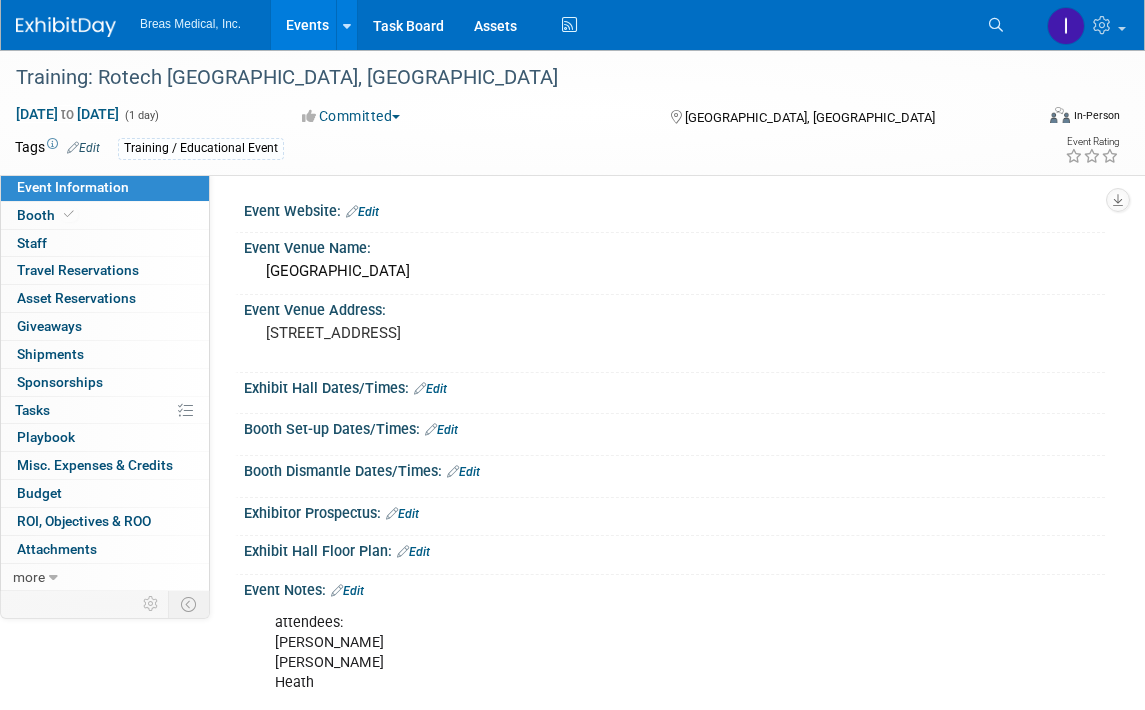 scroll, scrollTop: 0, scrollLeft: 0, axis: both 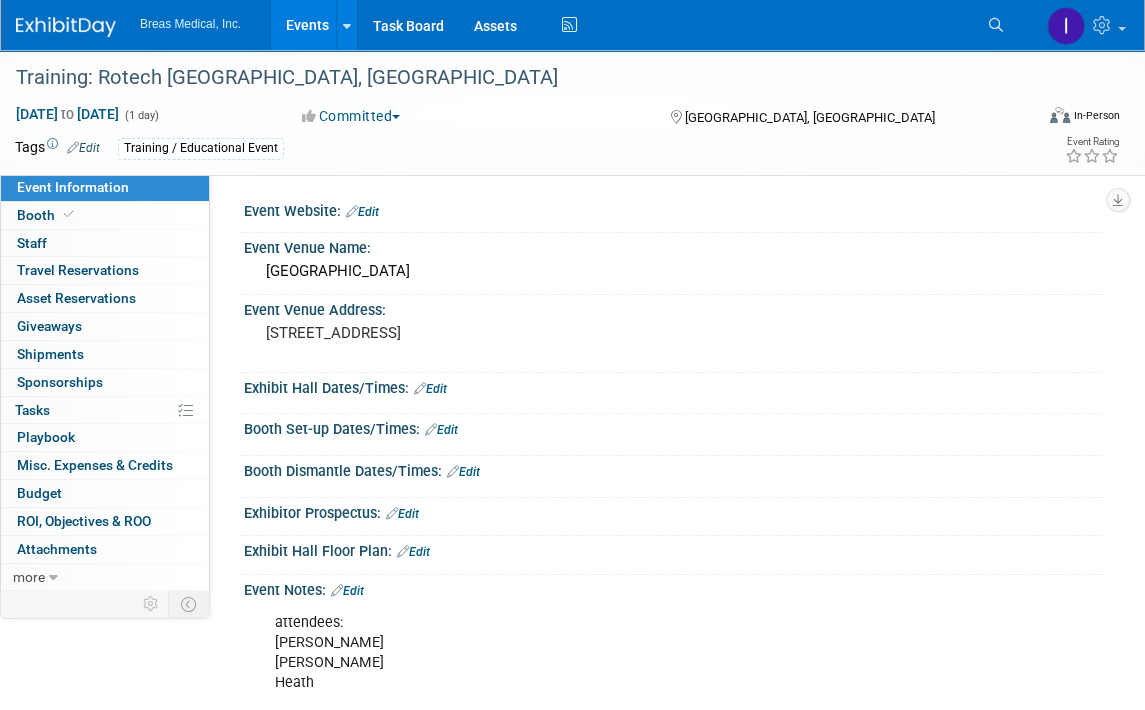 click on "Events" at bounding box center [307, 25] 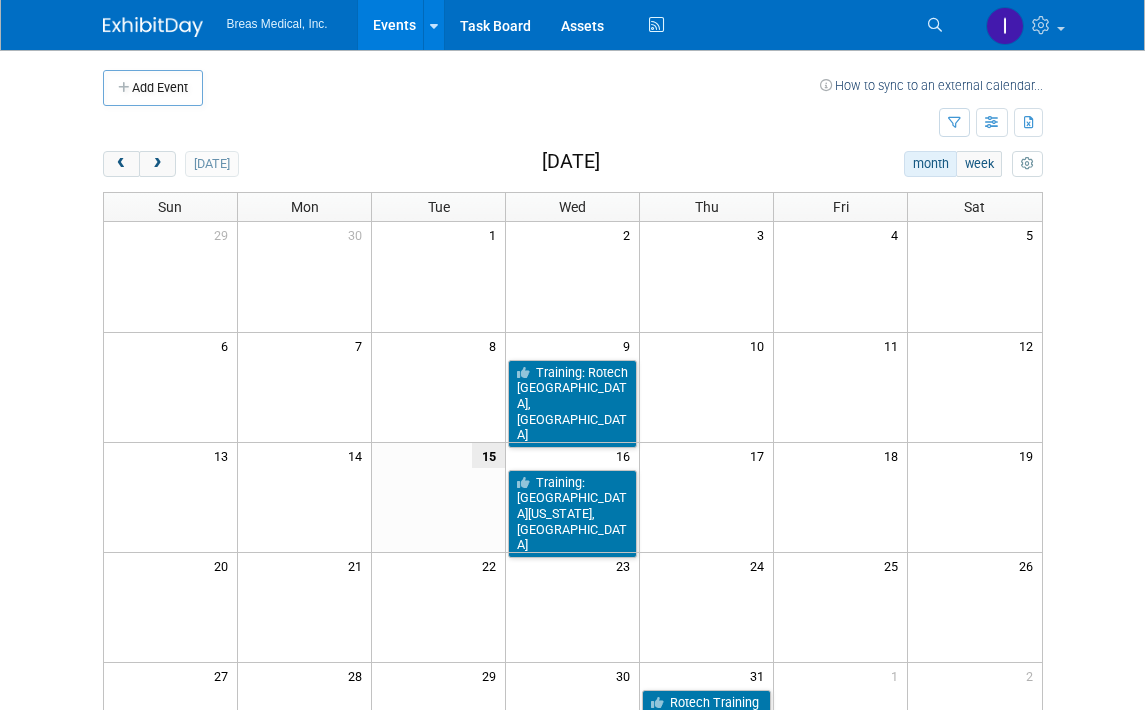 scroll, scrollTop: 0, scrollLeft: 0, axis: both 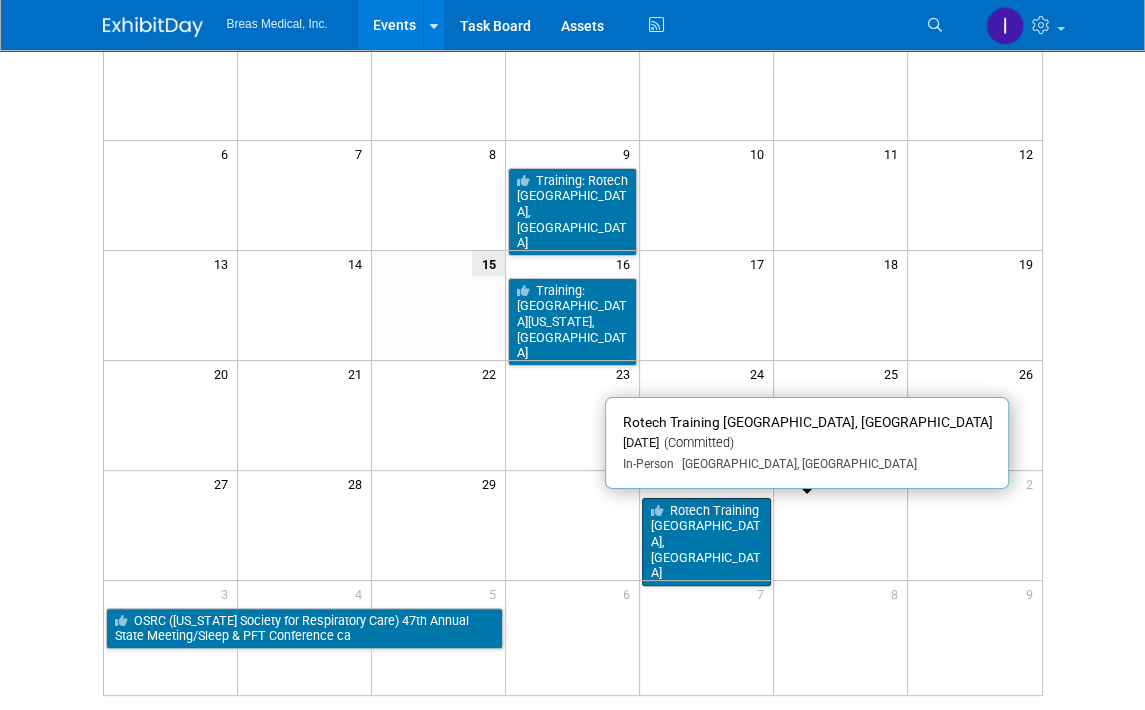click on "Rotech Training [GEOGRAPHIC_DATA], [GEOGRAPHIC_DATA]" at bounding box center (706, 542) 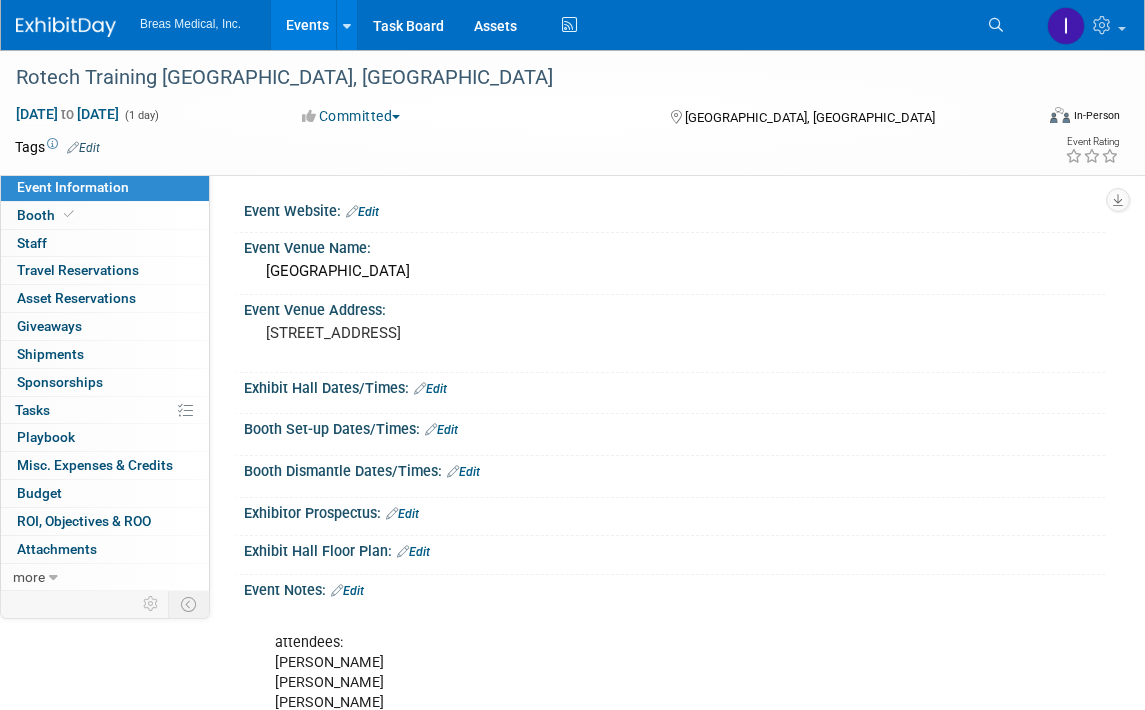 scroll, scrollTop: 0, scrollLeft: 0, axis: both 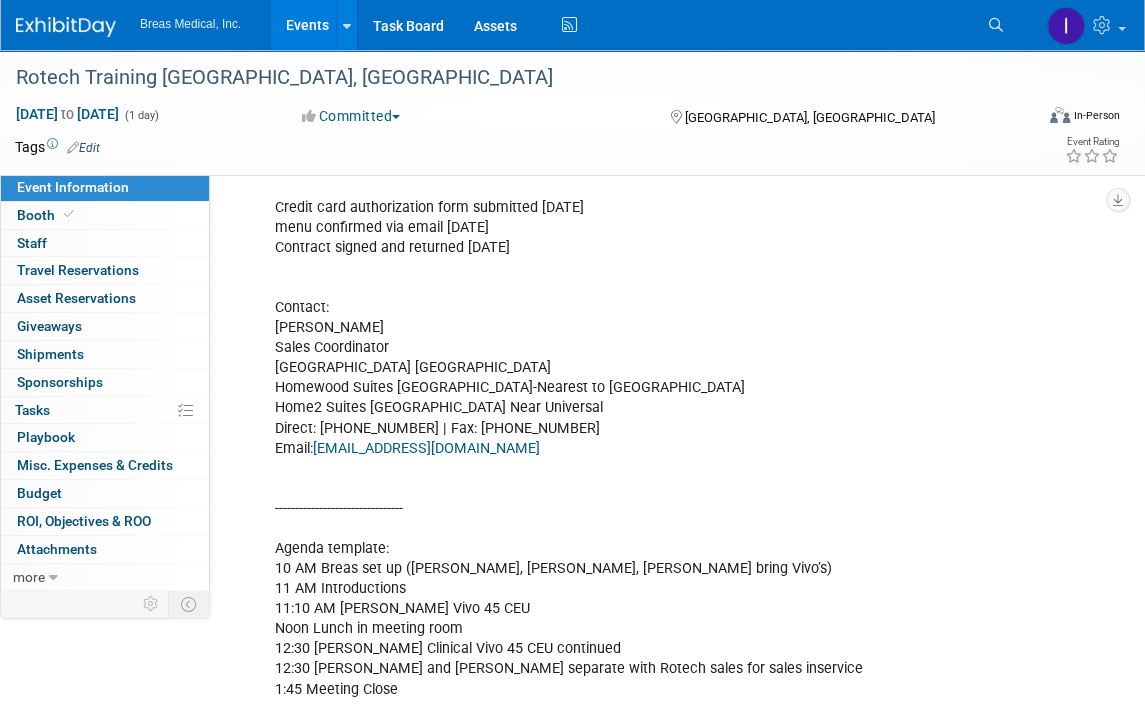 click on "Events" at bounding box center (307, 25) 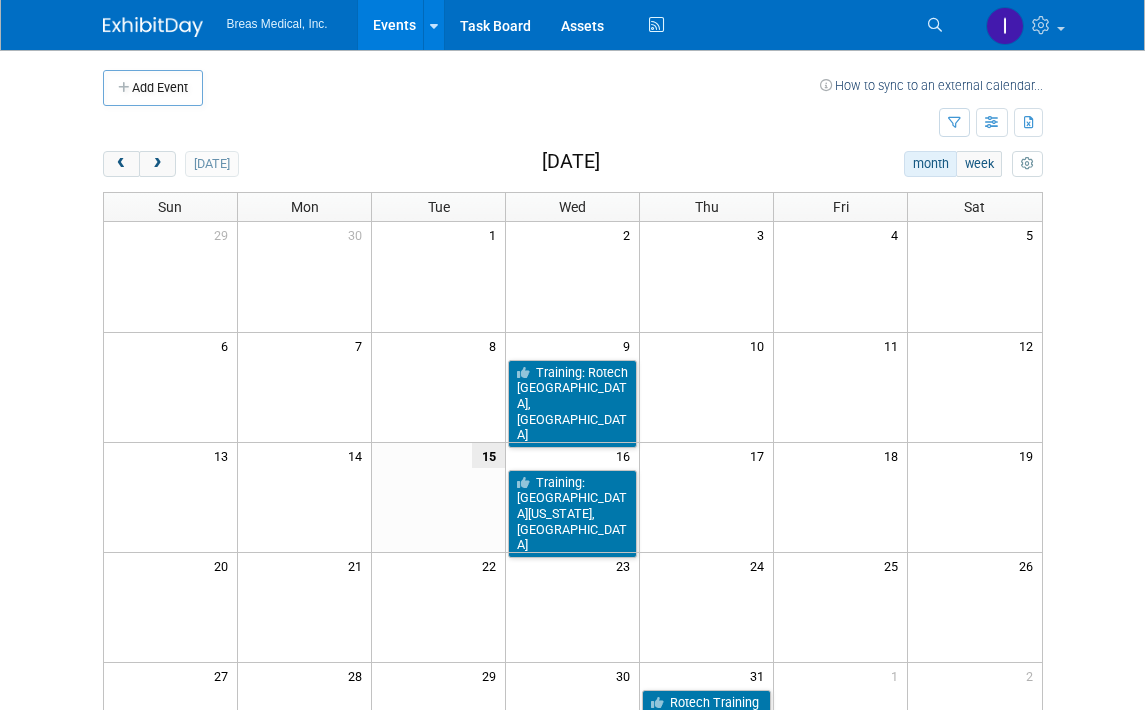 scroll, scrollTop: 0, scrollLeft: 0, axis: both 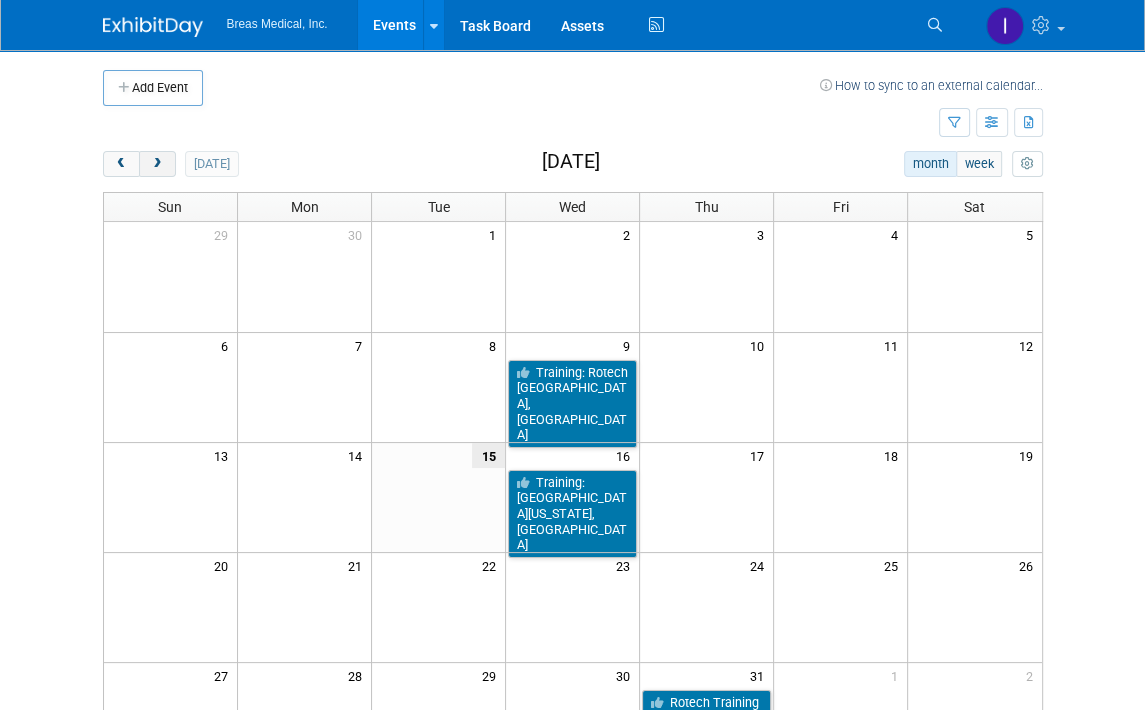 click at bounding box center (157, 164) 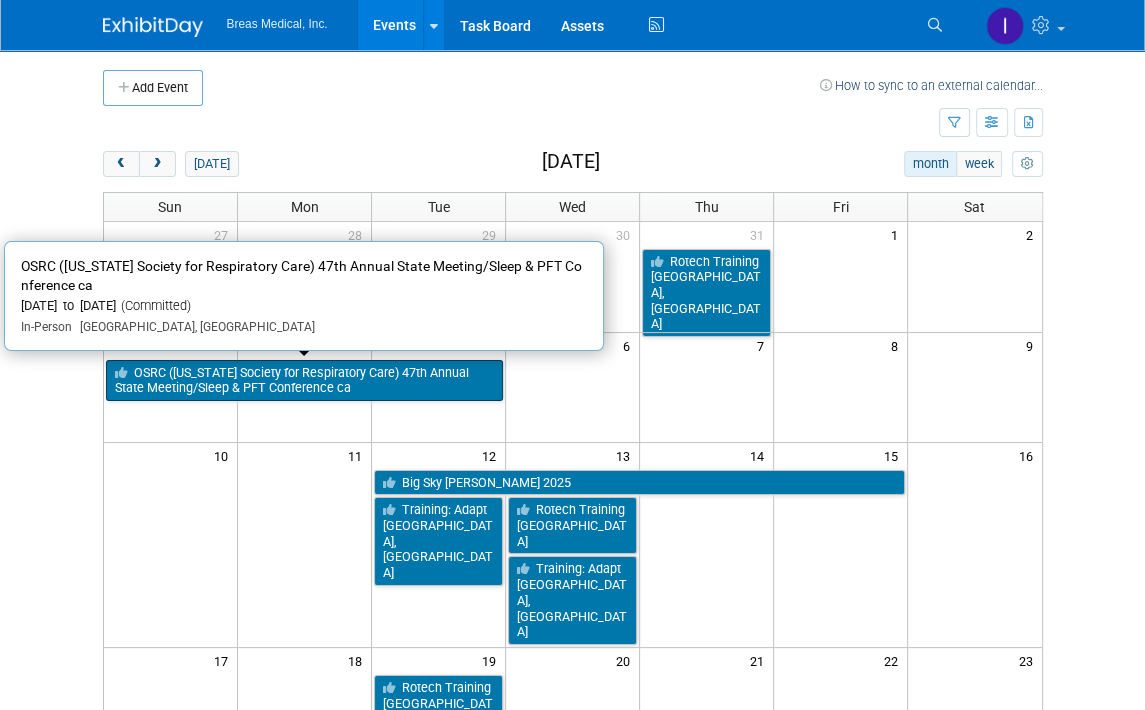click on "OSRC ([US_STATE] Society for Respiratory Care) 47th Annual State Meeting/Sleep & PFT Conference ca" at bounding box center [305, 380] 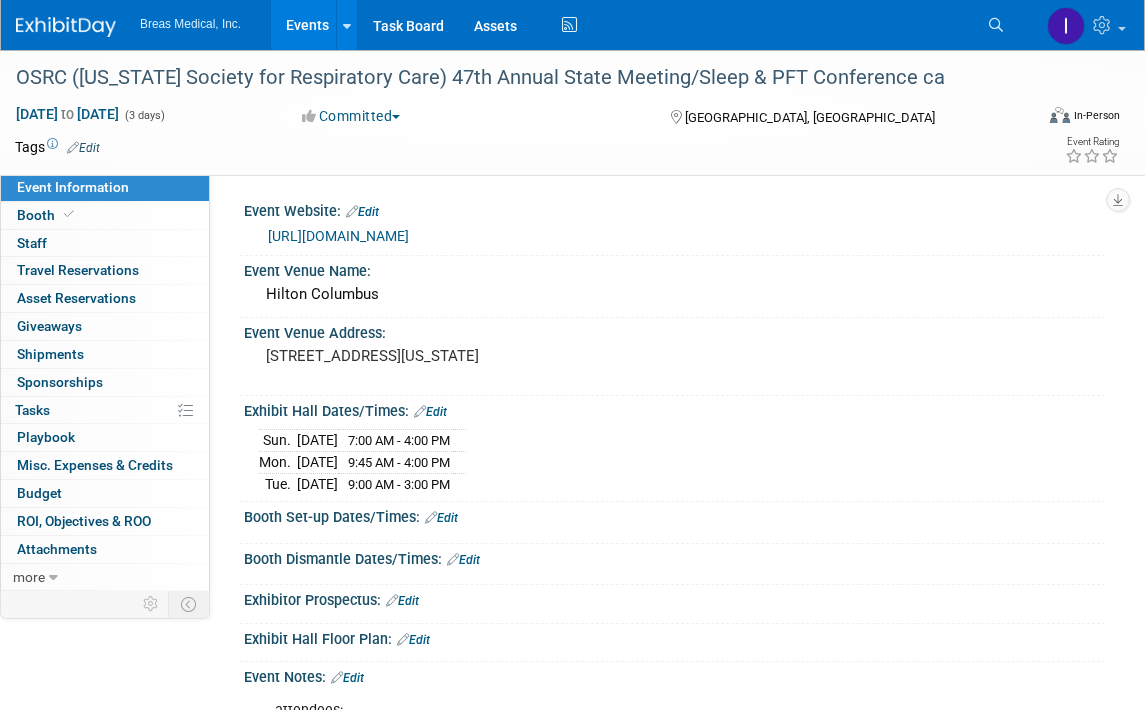 scroll, scrollTop: 0, scrollLeft: 0, axis: both 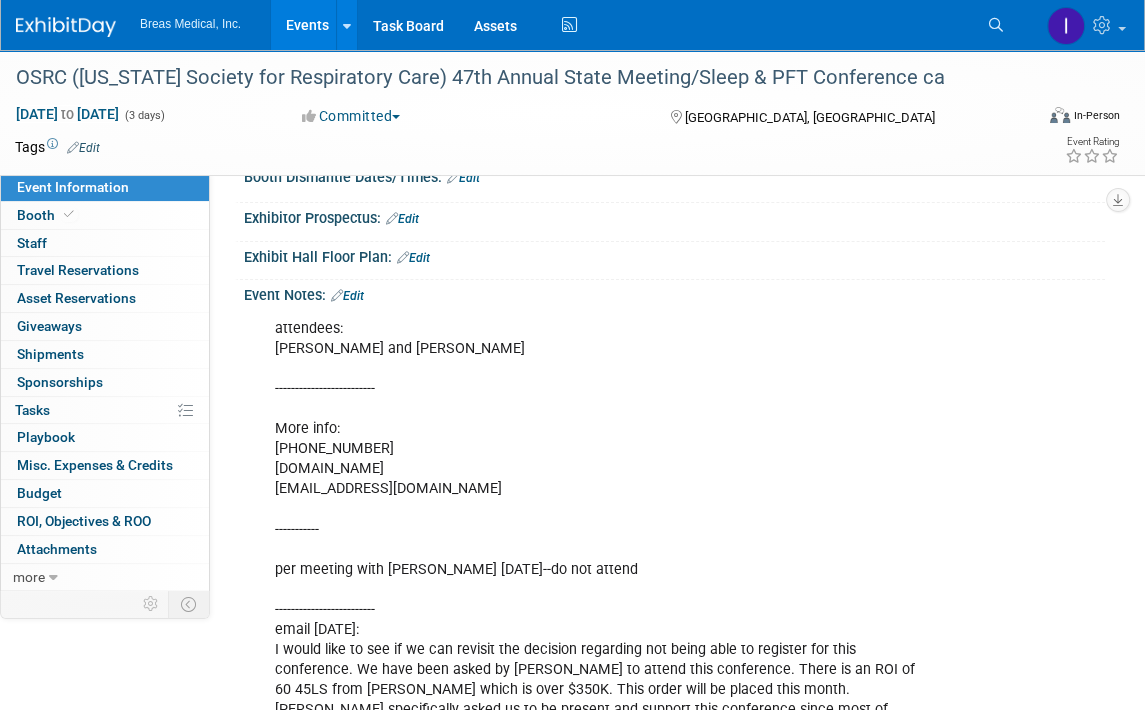 click on "Edit" at bounding box center (347, 296) 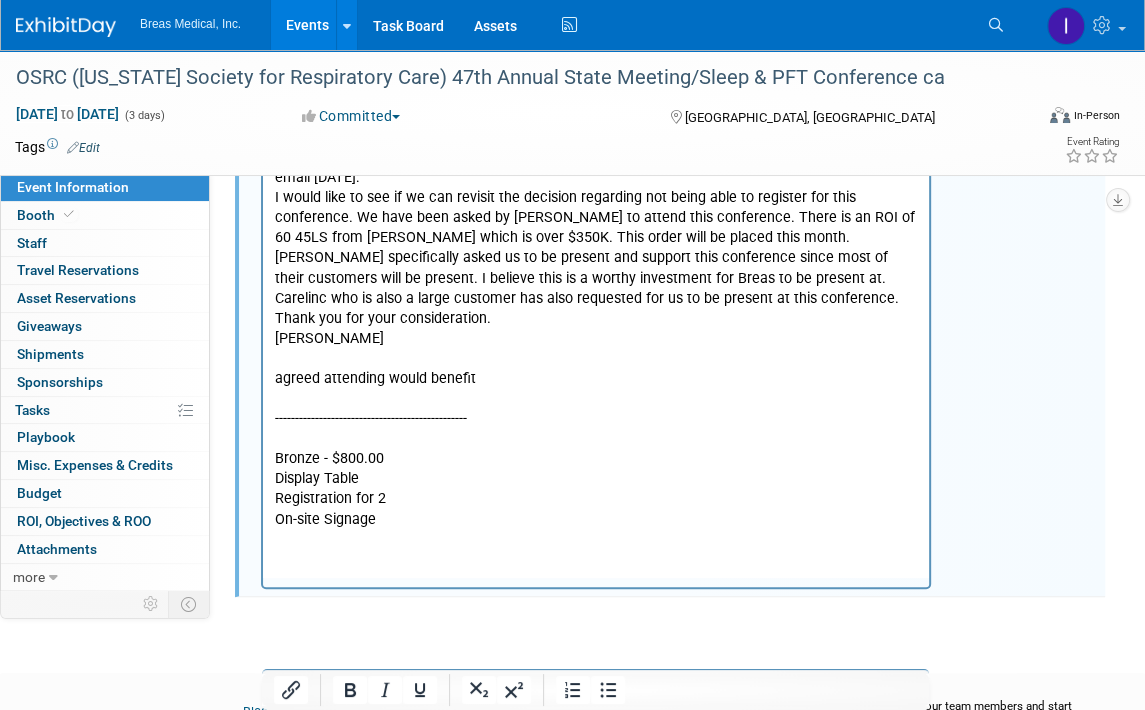scroll, scrollTop: 882, scrollLeft: 0, axis: vertical 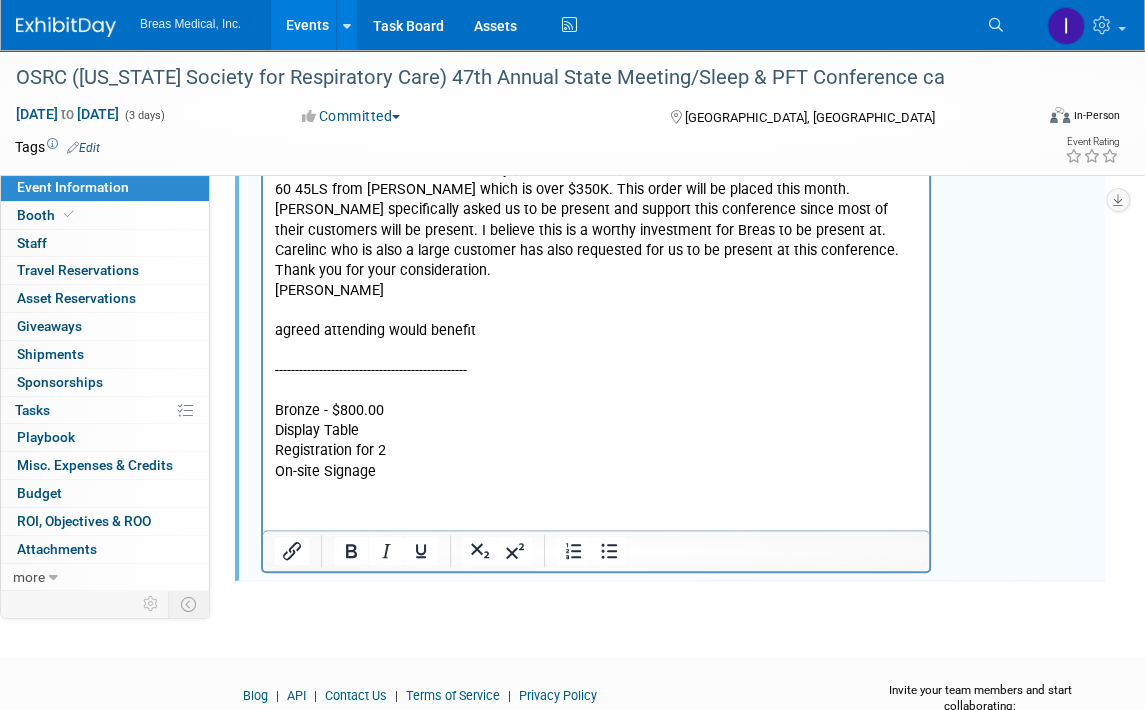 click on "attendees: Cheryl and Tom ------------------------- More info: 614-784-9772 www.osrc.com osrc@pacacinc.com ----------- per meeting with Chris 4-21-2025--do not attend ------------------------- email 6-23-2025: I would like to see if we can revisit the decision regarding not being able to register for this conference. We have been asked by Fitzsimmons to attend this conference. There is an ROI of 60 45LS from Fitzsimmons which is over $350K. This order will be placed this month. Fitzsimmons specifically asked us to be present and support this conference since most of their customers will be present. I believe this is a worthy investment for Breas to be present at. Carelinc who is also a large customer has also requested for us to be present at this conference. Thank you for your consideration. Cheryl agreed attending would benefit  ------------------------------------------------ Bronze - $800.00 Display Table Registration for 2  On-site Signage" at bounding box center (596, 146) 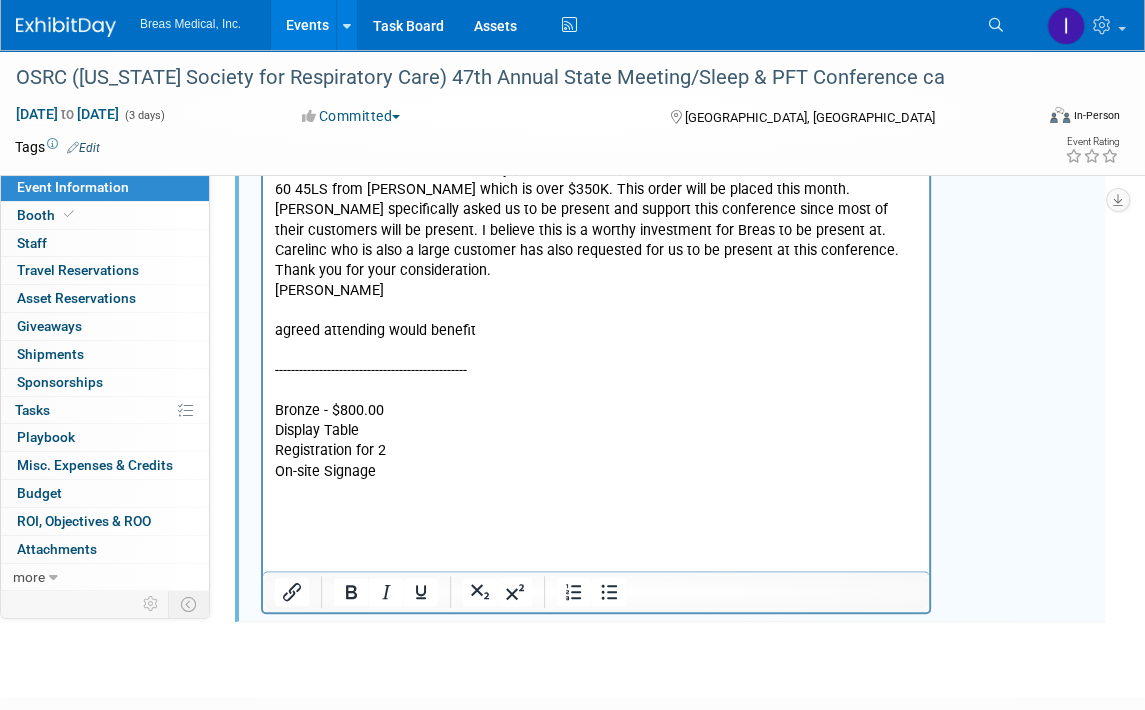 type 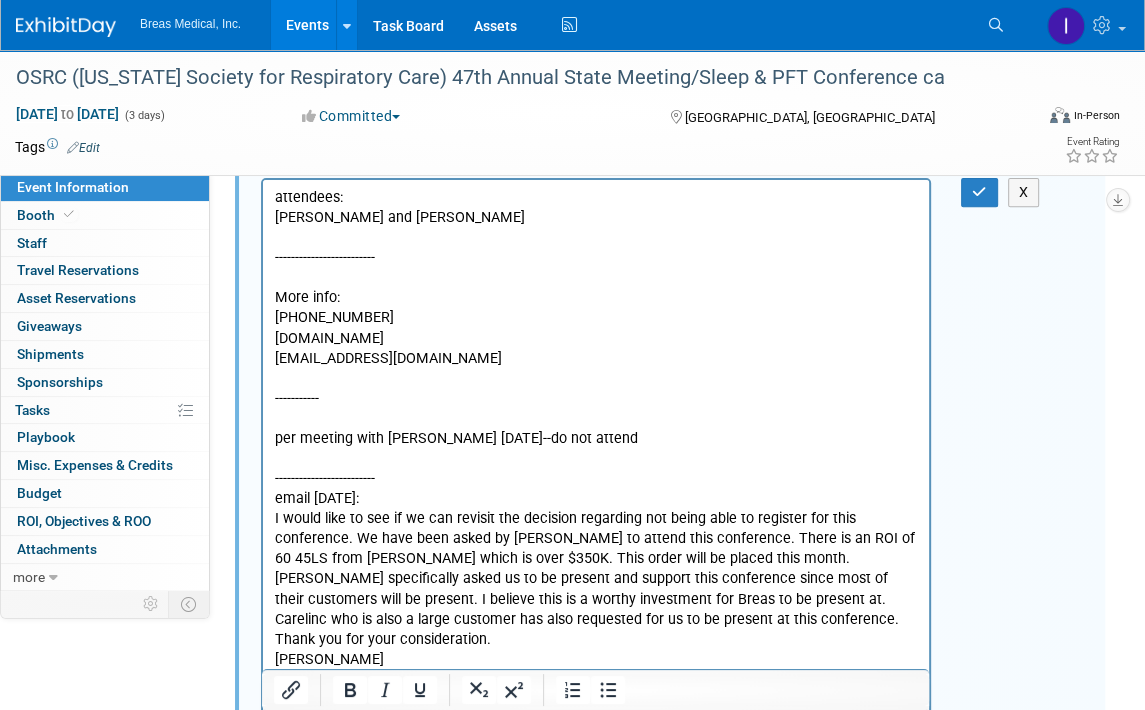 scroll, scrollTop: 509, scrollLeft: 0, axis: vertical 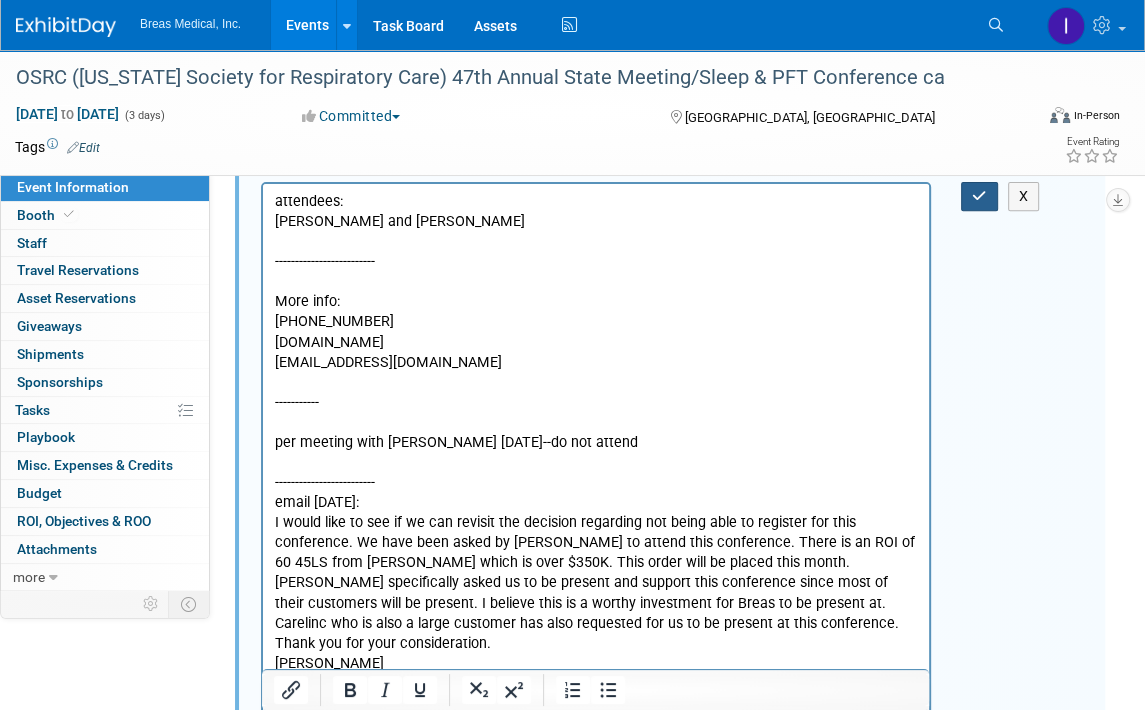 click at bounding box center (979, 196) 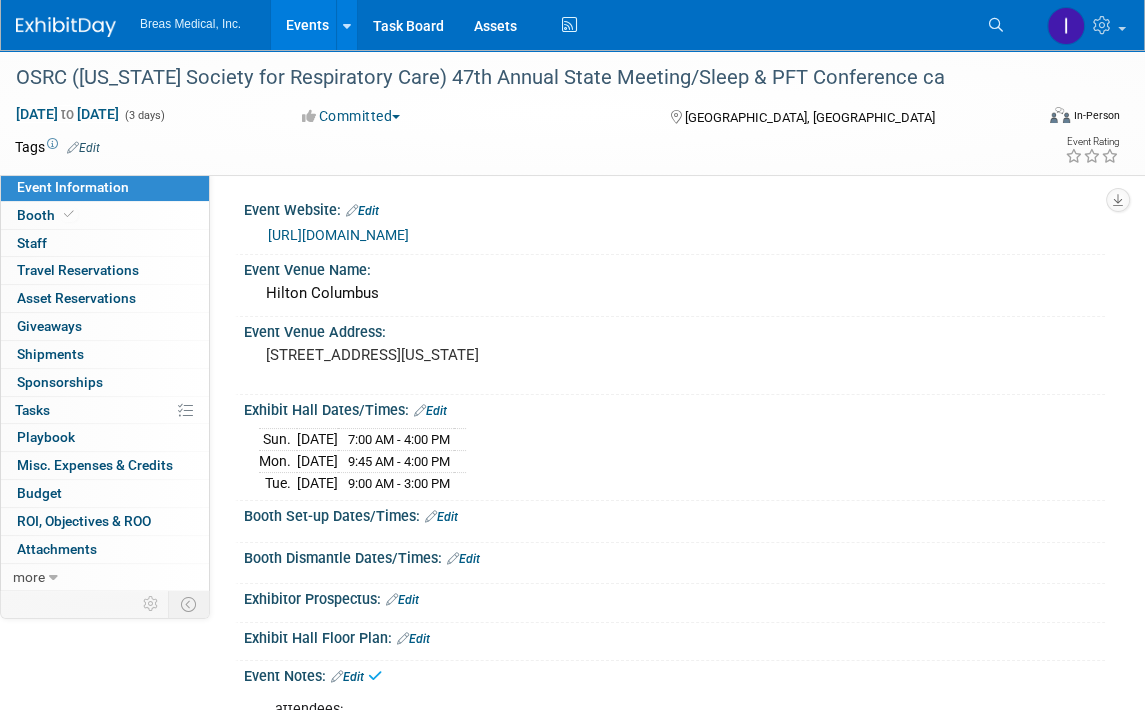 scroll, scrollTop: 0, scrollLeft: 0, axis: both 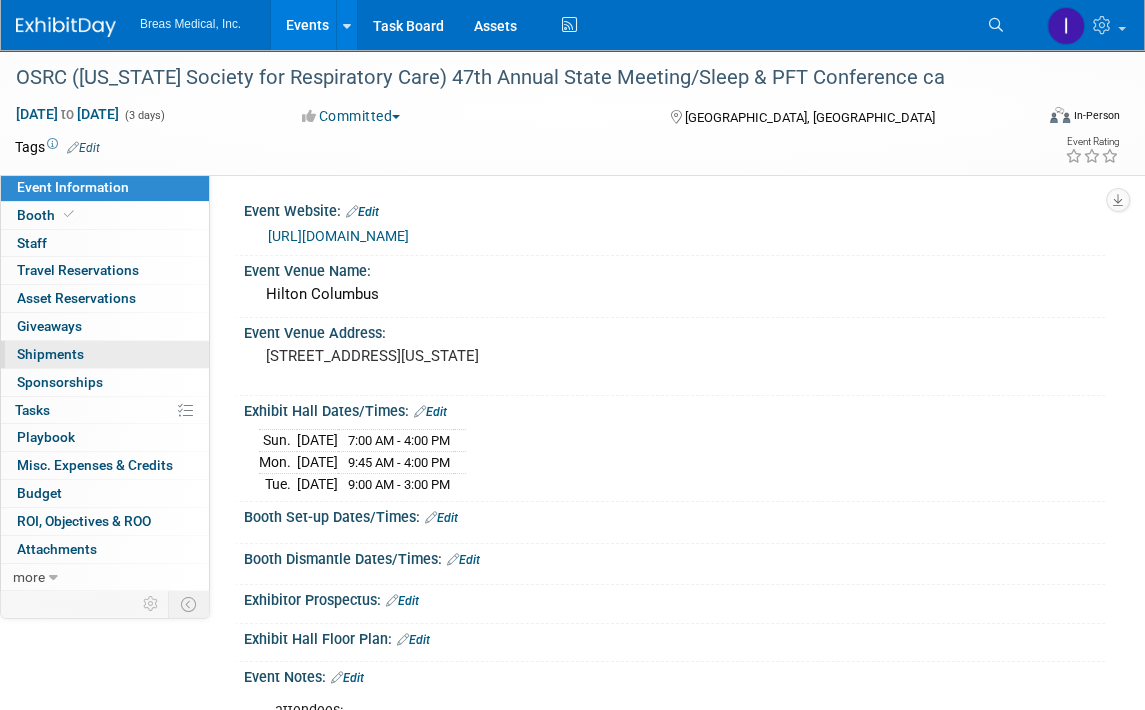 click on "Shipments 0" at bounding box center [50, 354] 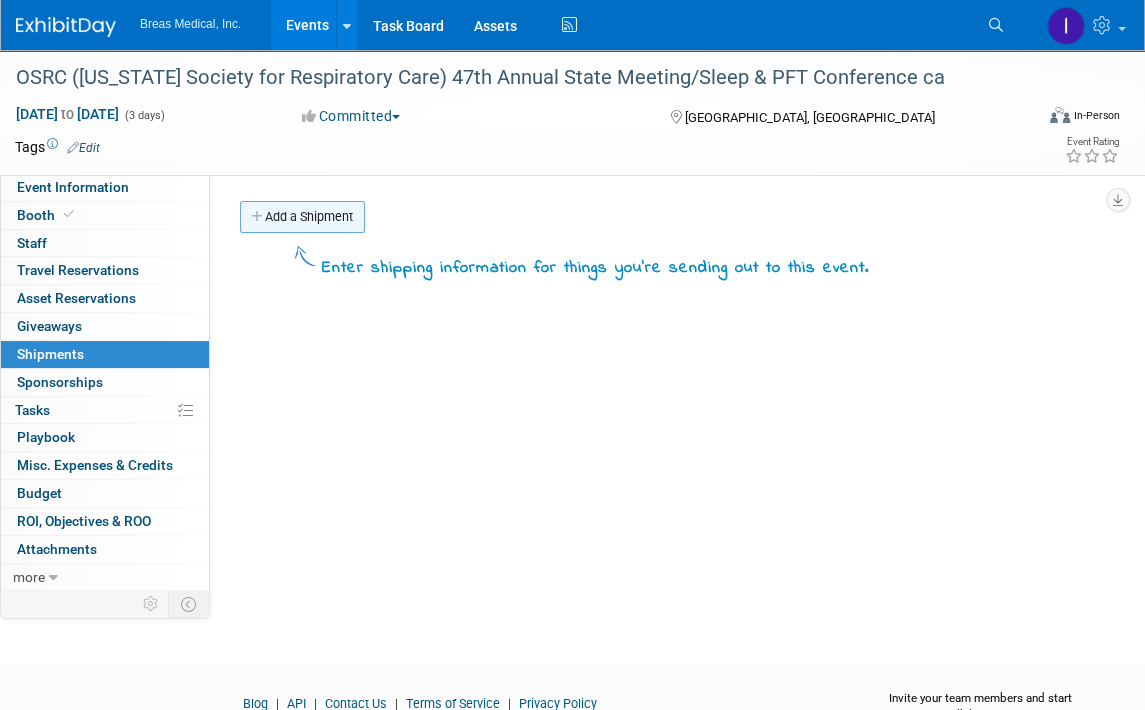 click on "Add a Shipment" at bounding box center (302, 217) 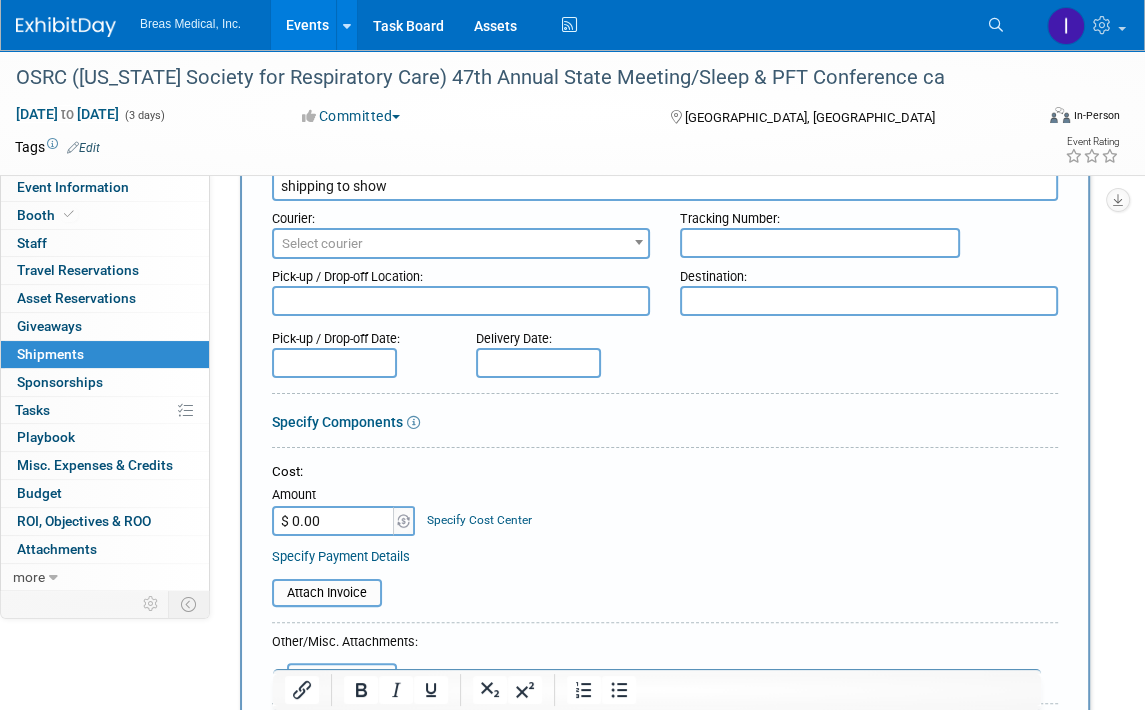 scroll, scrollTop: 300, scrollLeft: 0, axis: vertical 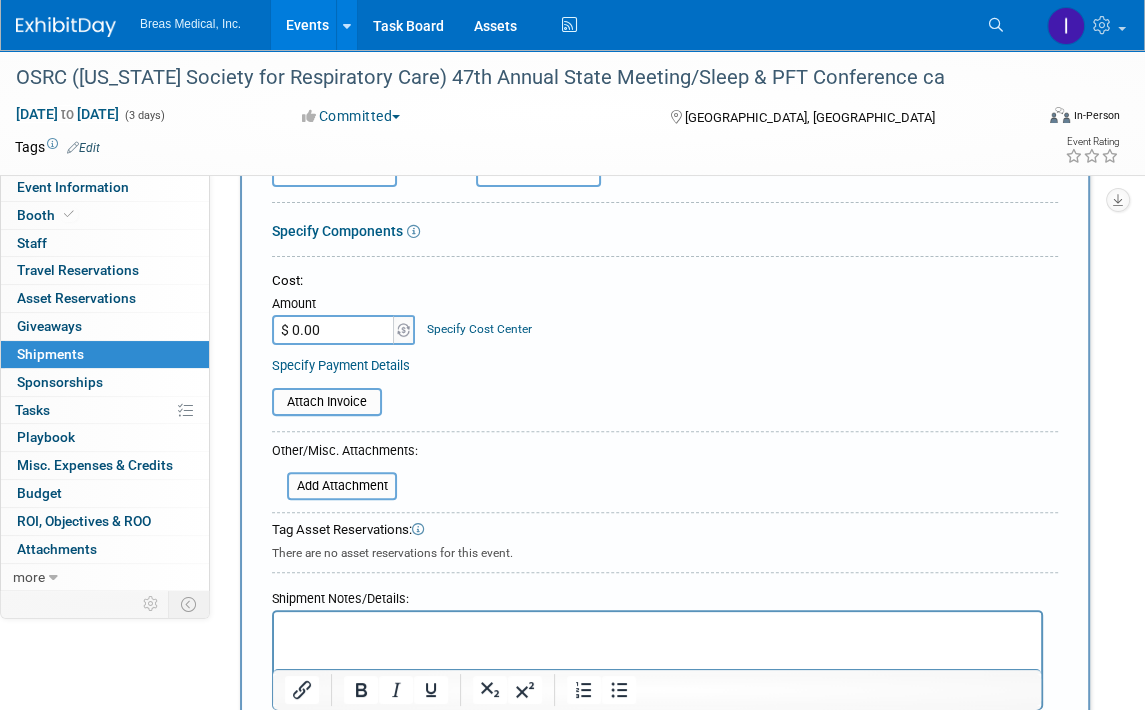type on "shipping to show" 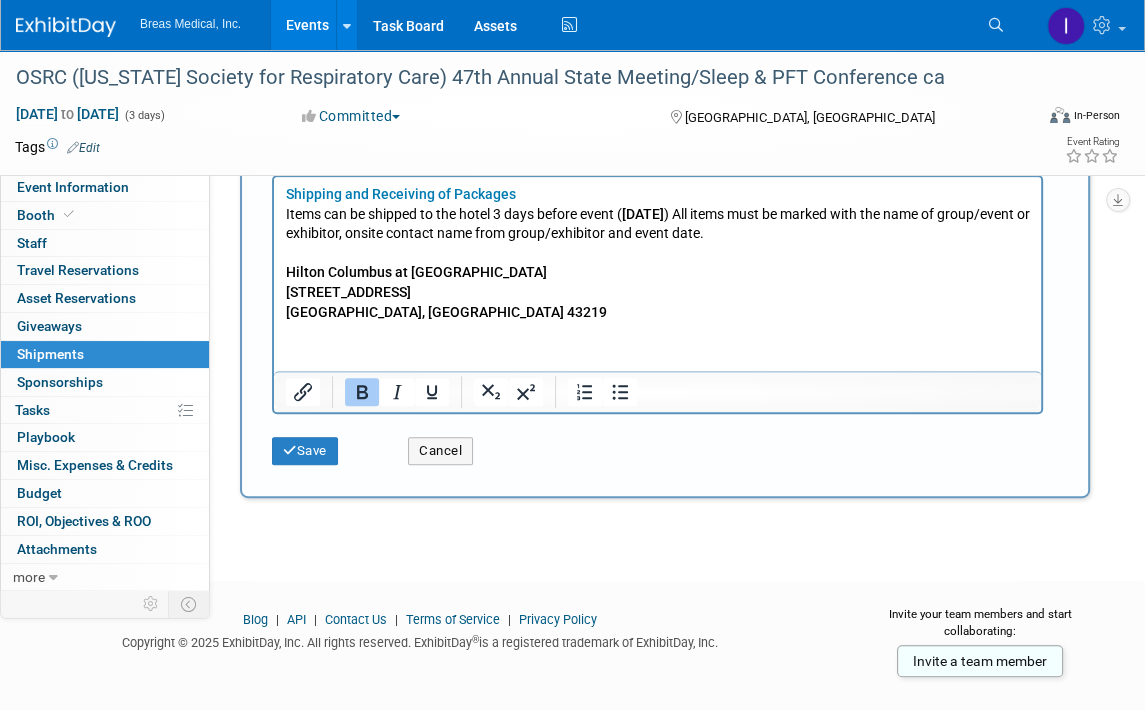 scroll, scrollTop: 740, scrollLeft: 0, axis: vertical 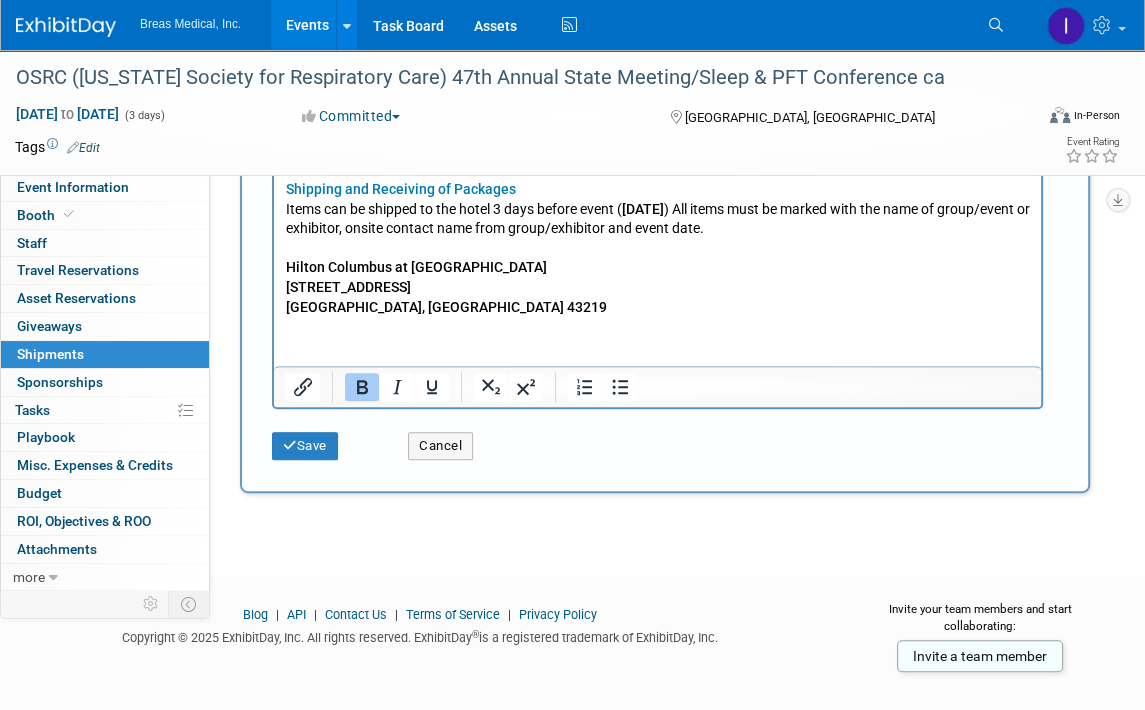 click at bounding box center [362, 387] 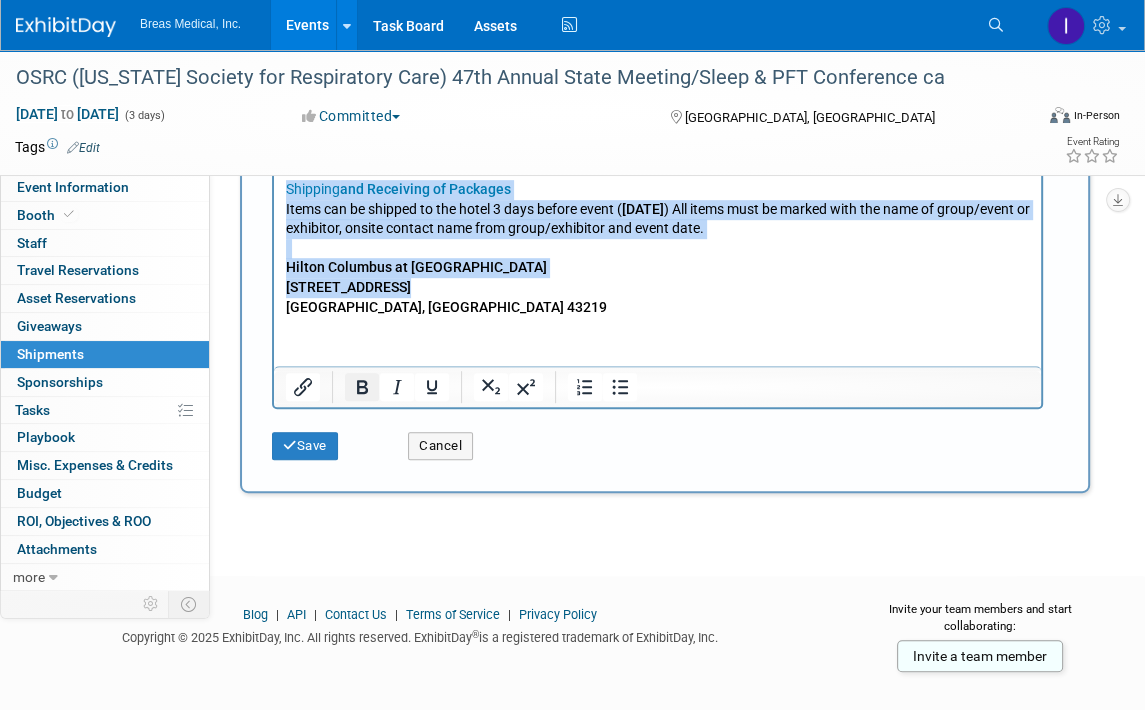 click 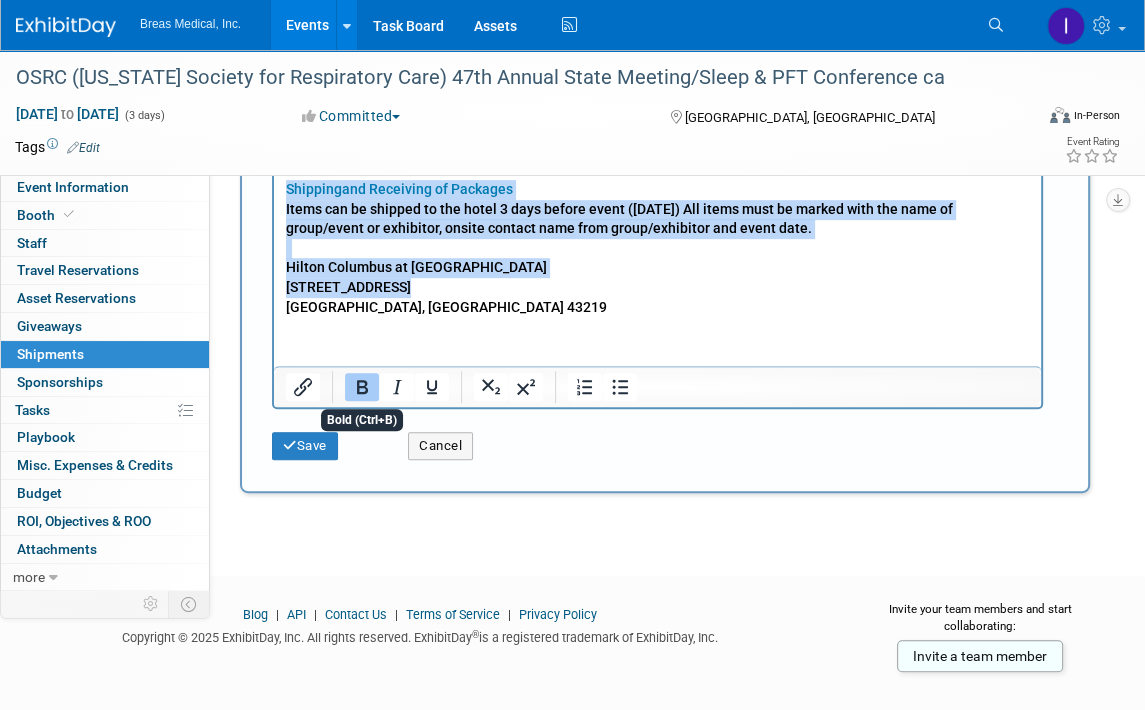 click 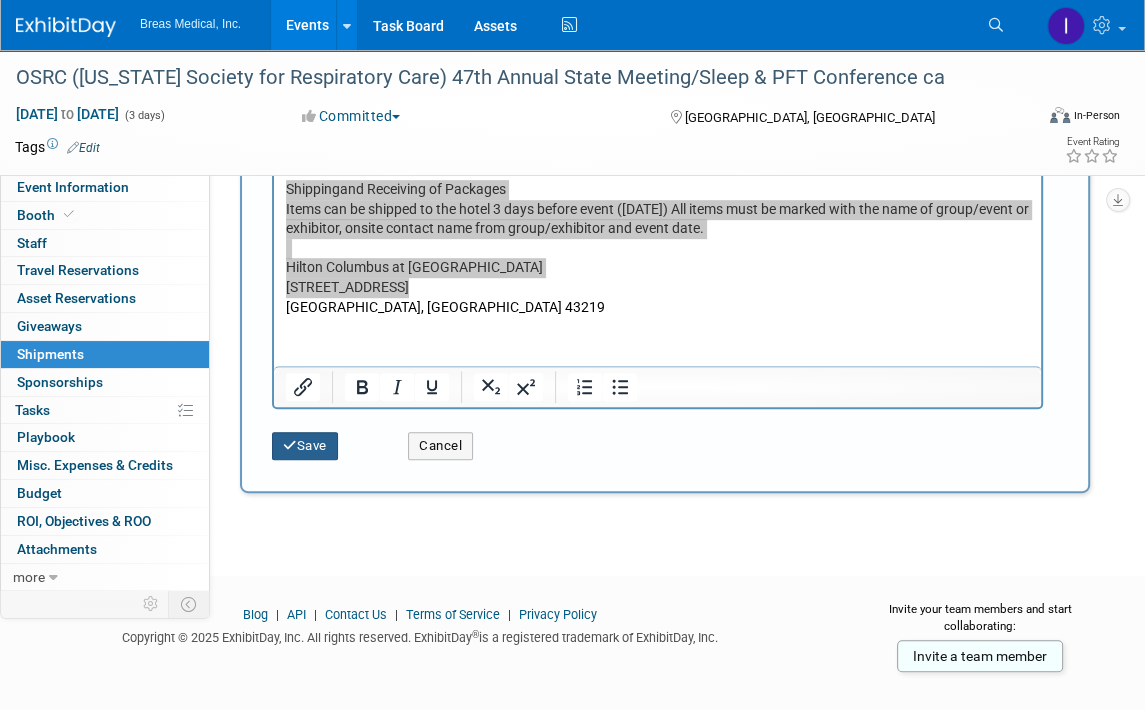 click on "Save" at bounding box center (305, 446) 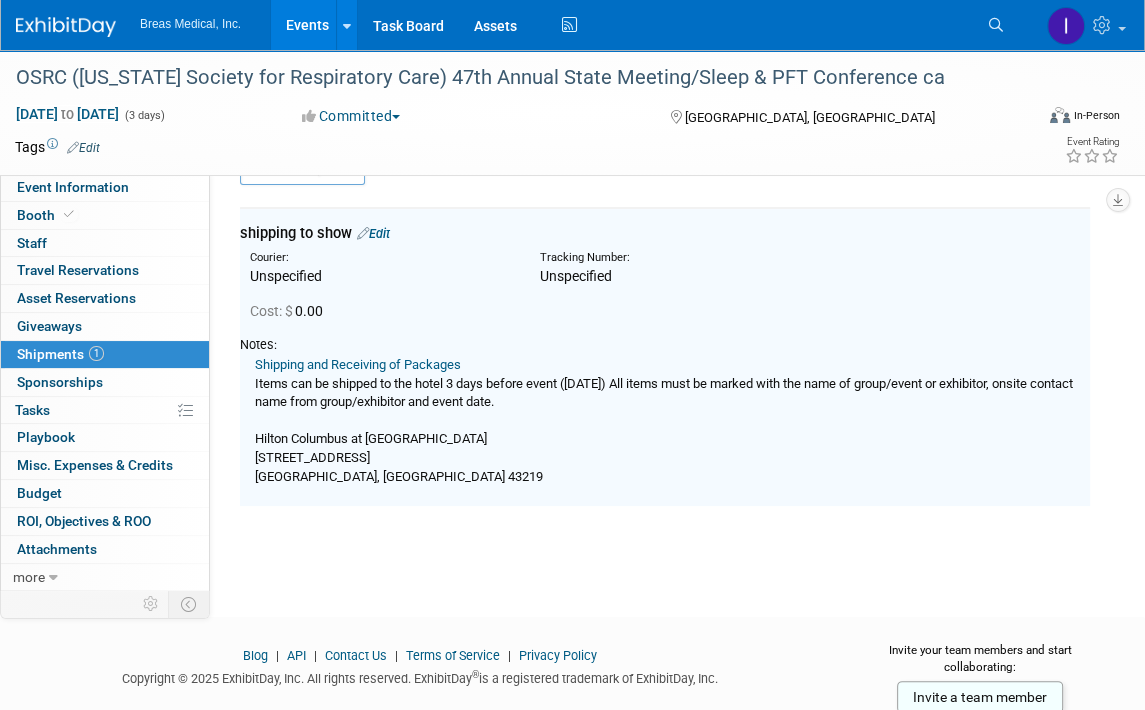 scroll, scrollTop: 43, scrollLeft: 0, axis: vertical 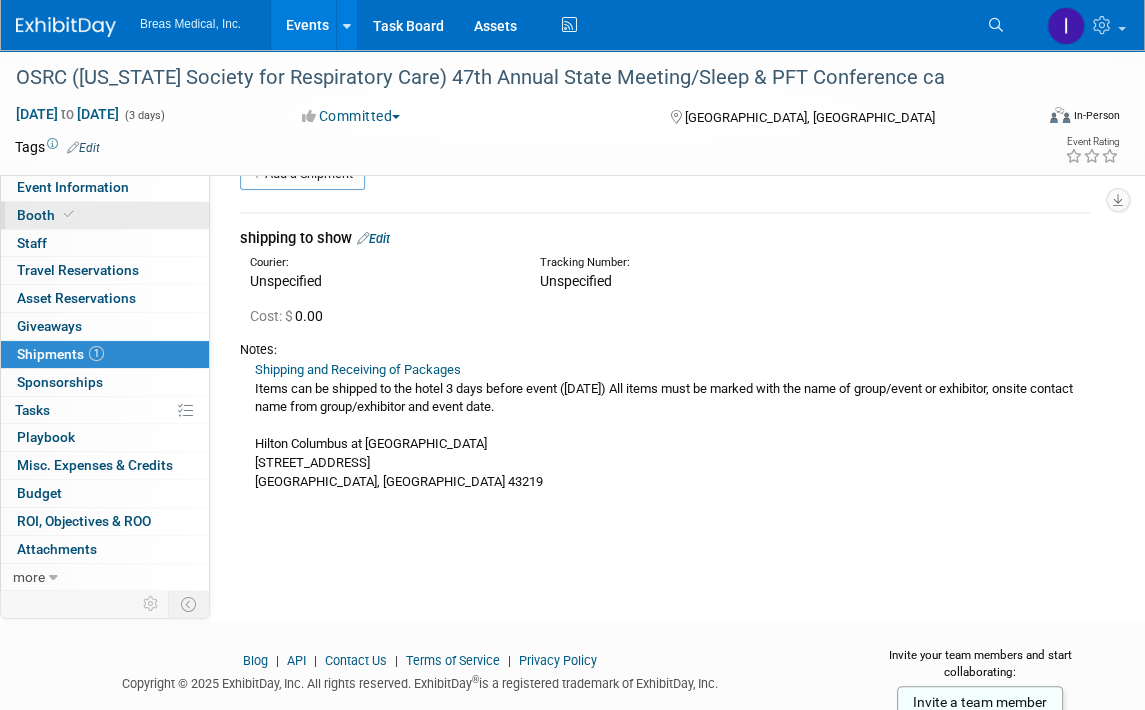 click on "Booth" at bounding box center [47, 215] 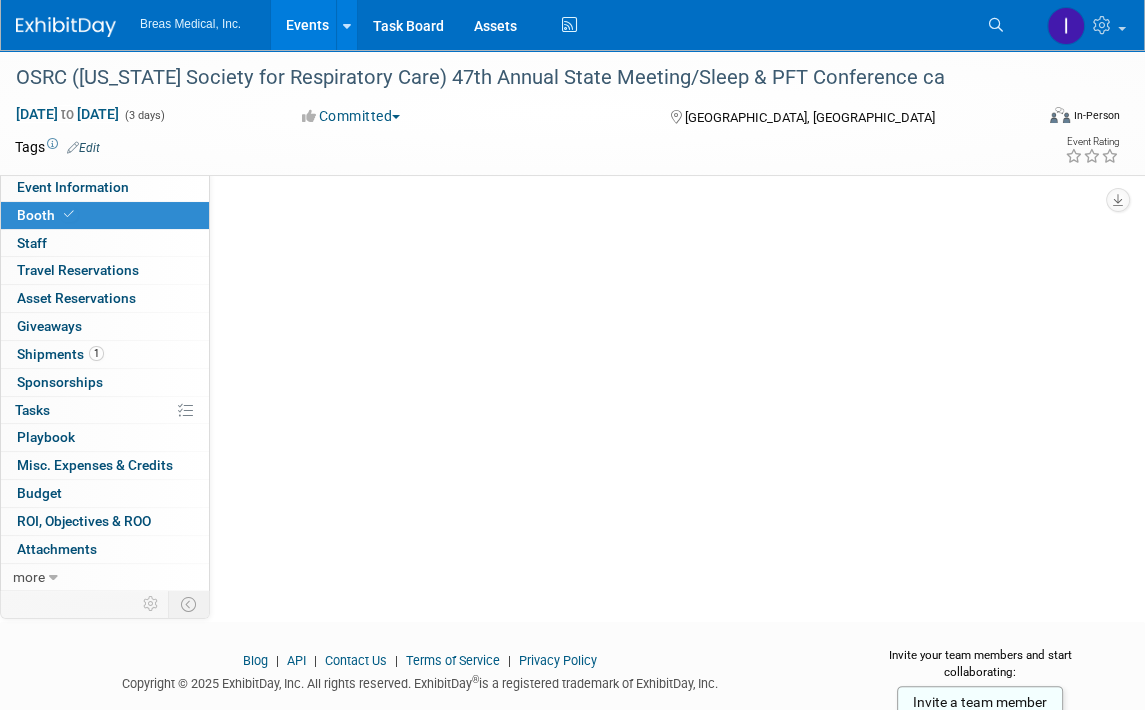 scroll, scrollTop: 0, scrollLeft: 0, axis: both 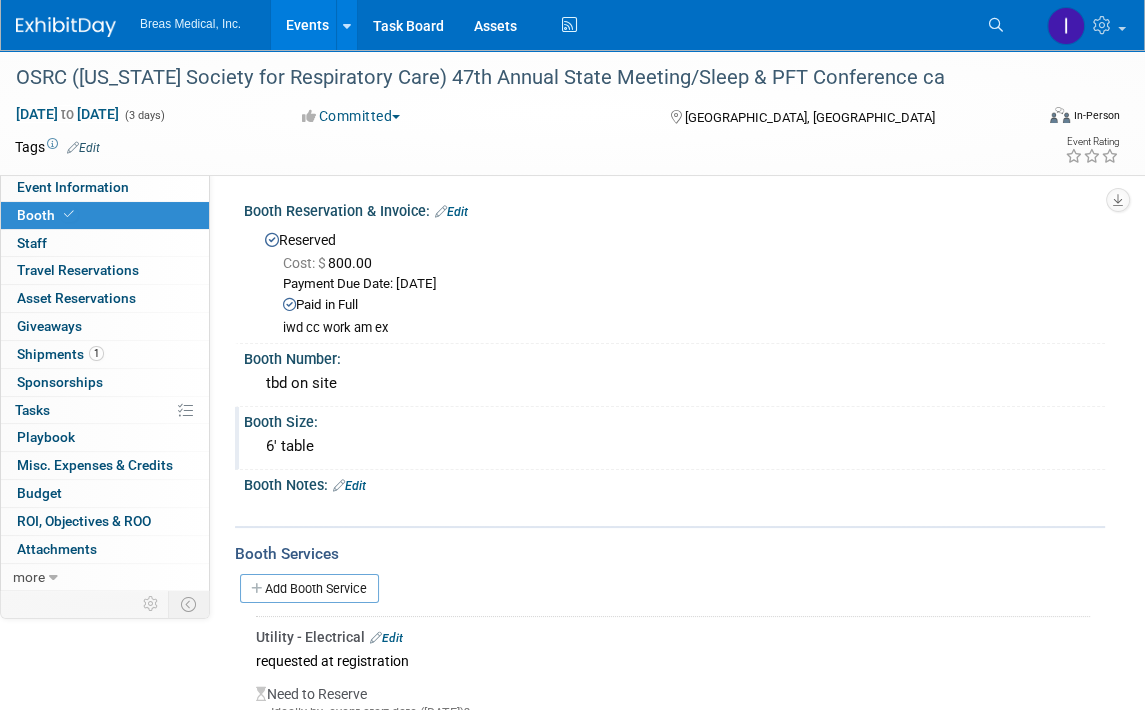 click on "6' table" at bounding box center [674, 446] 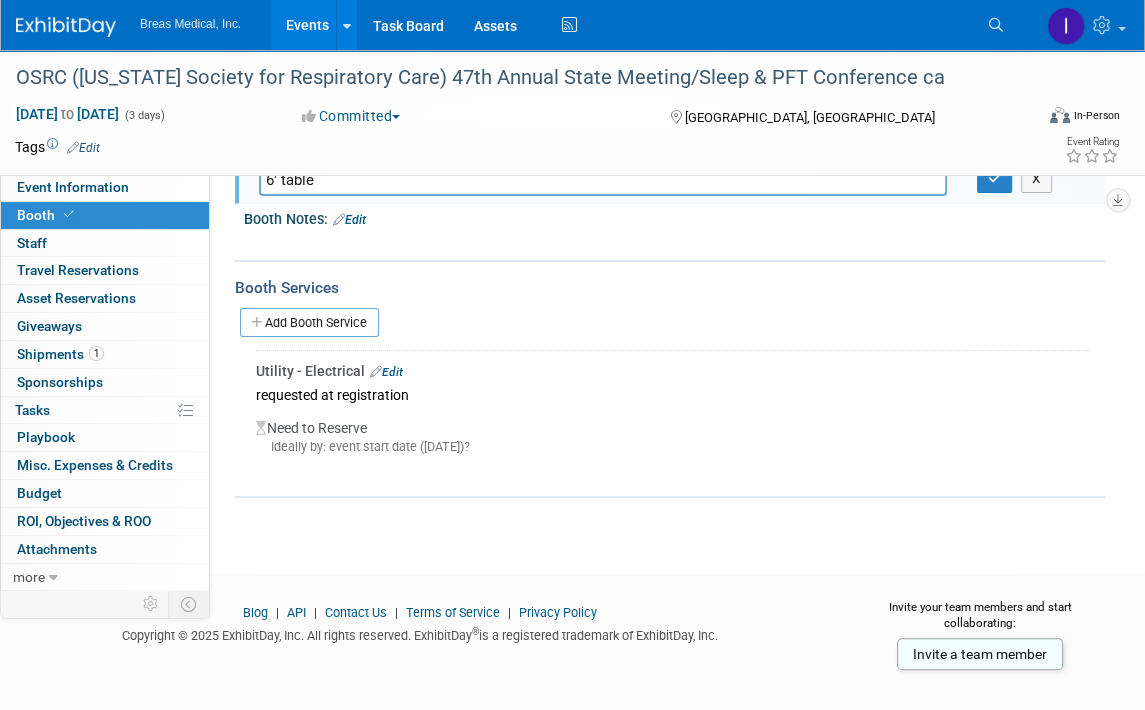 scroll, scrollTop: 166, scrollLeft: 0, axis: vertical 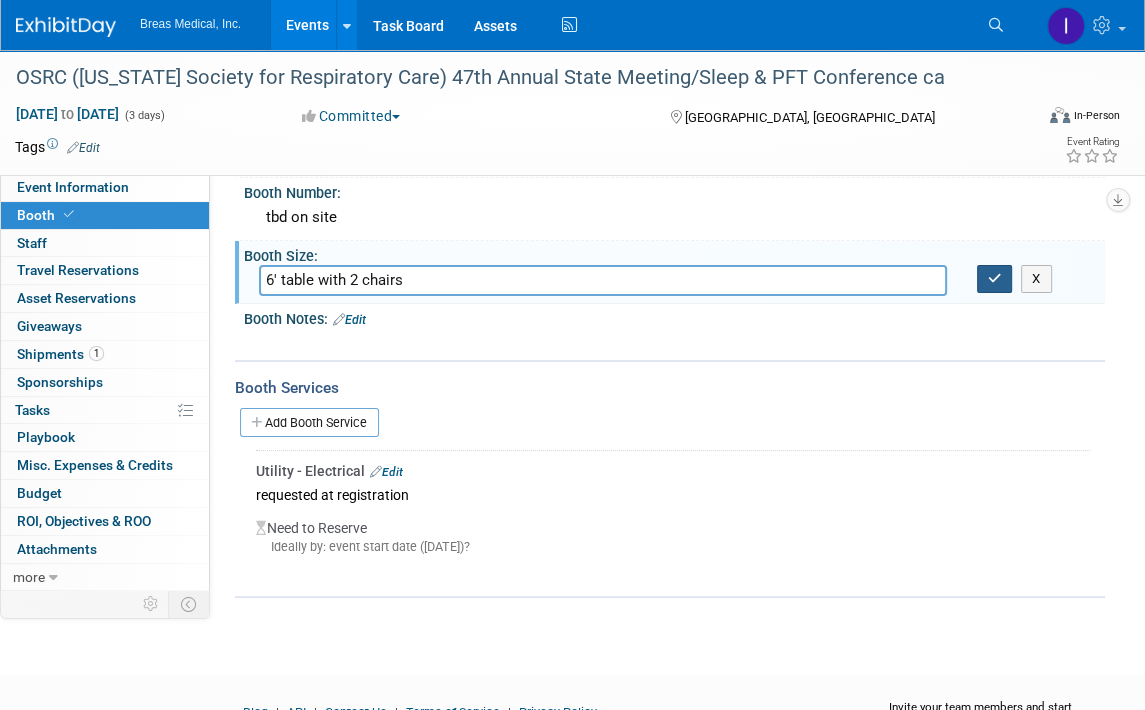 type on "6' table with 2 chairs" 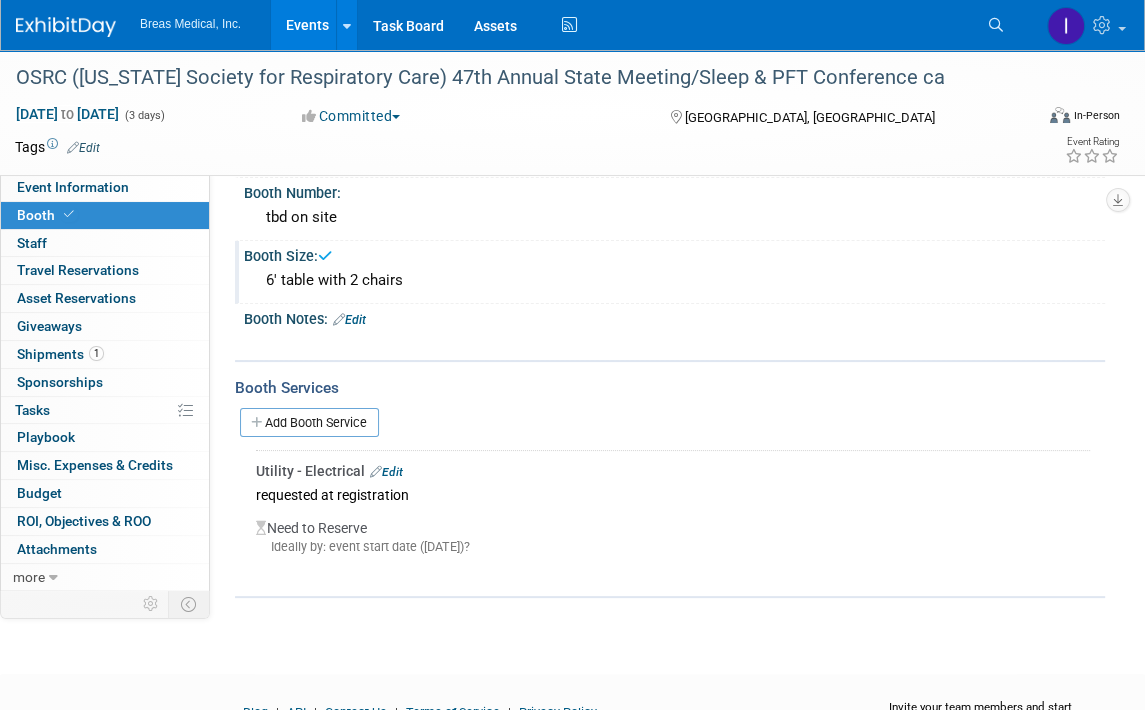 click on "Edit" at bounding box center [386, 472] 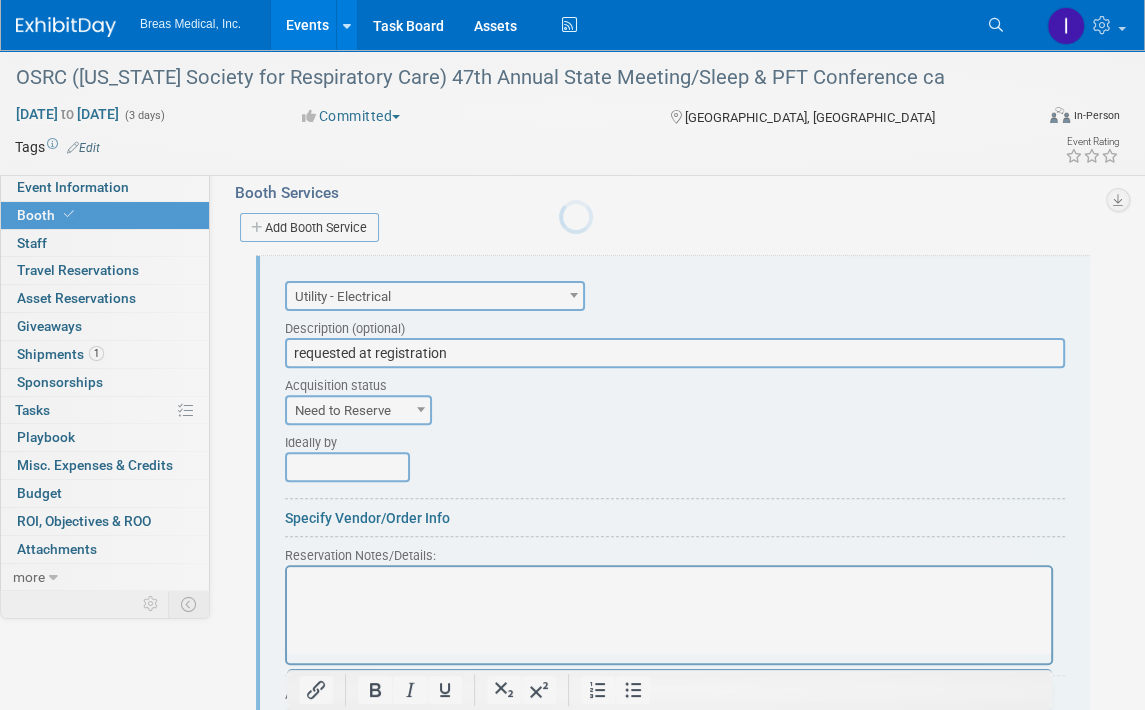 scroll, scrollTop: 387, scrollLeft: 0, axis: vertical 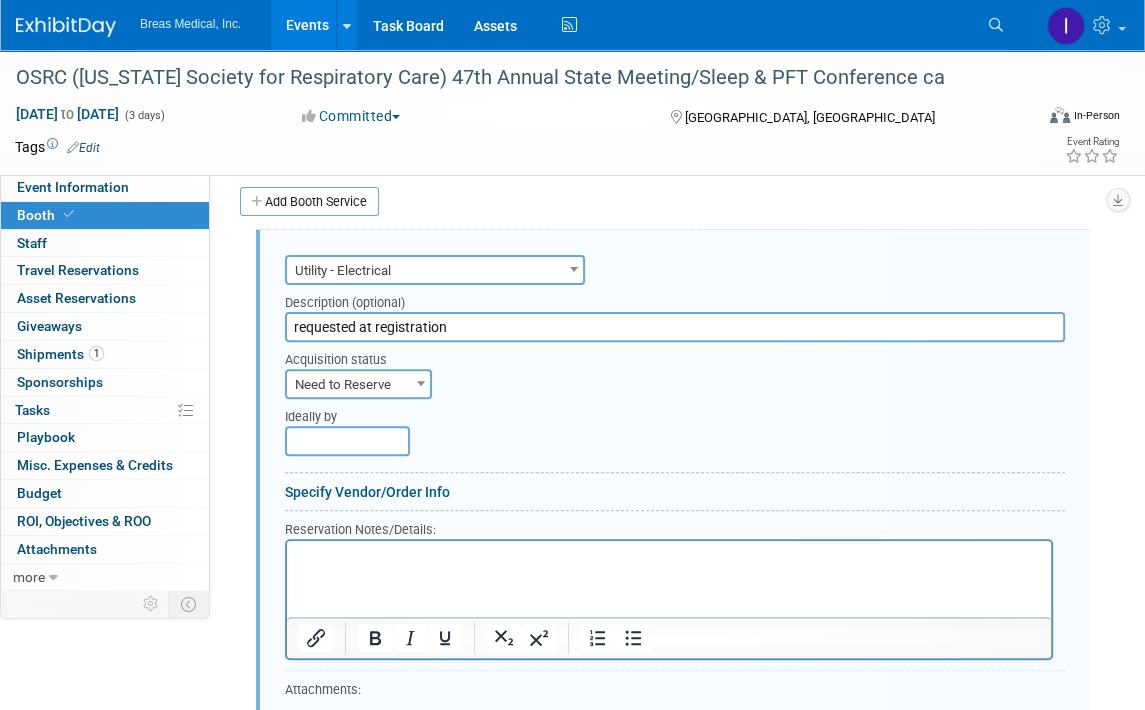 click at bounding box center (421, 383) 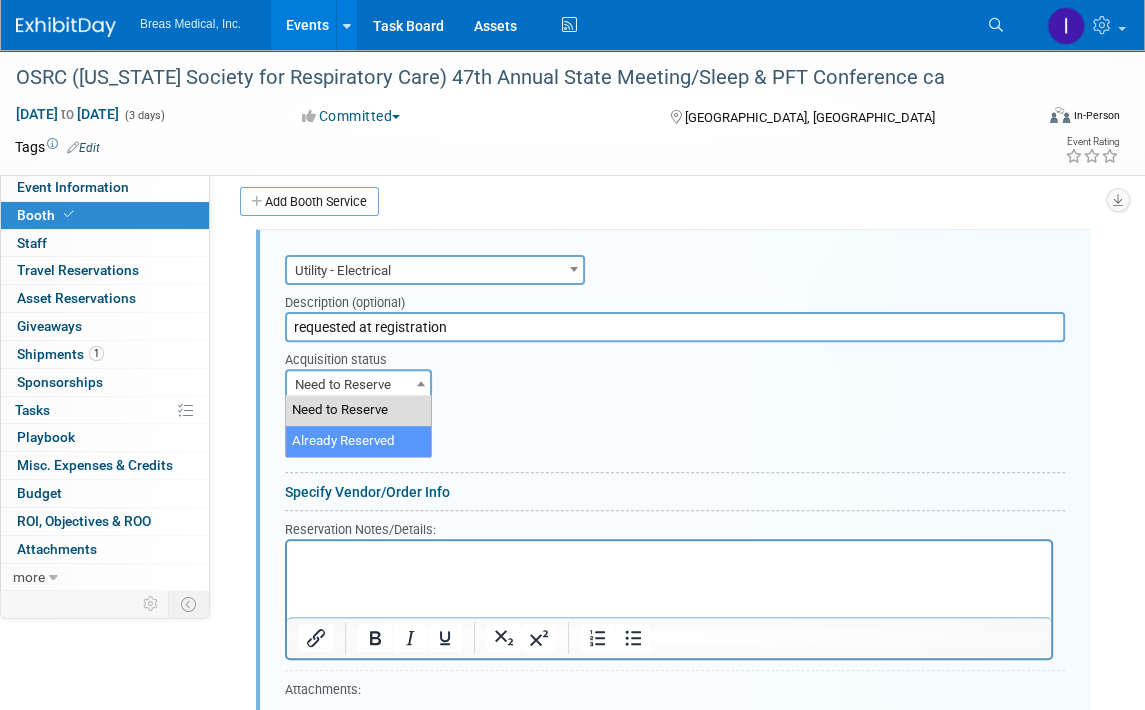 select on "2" 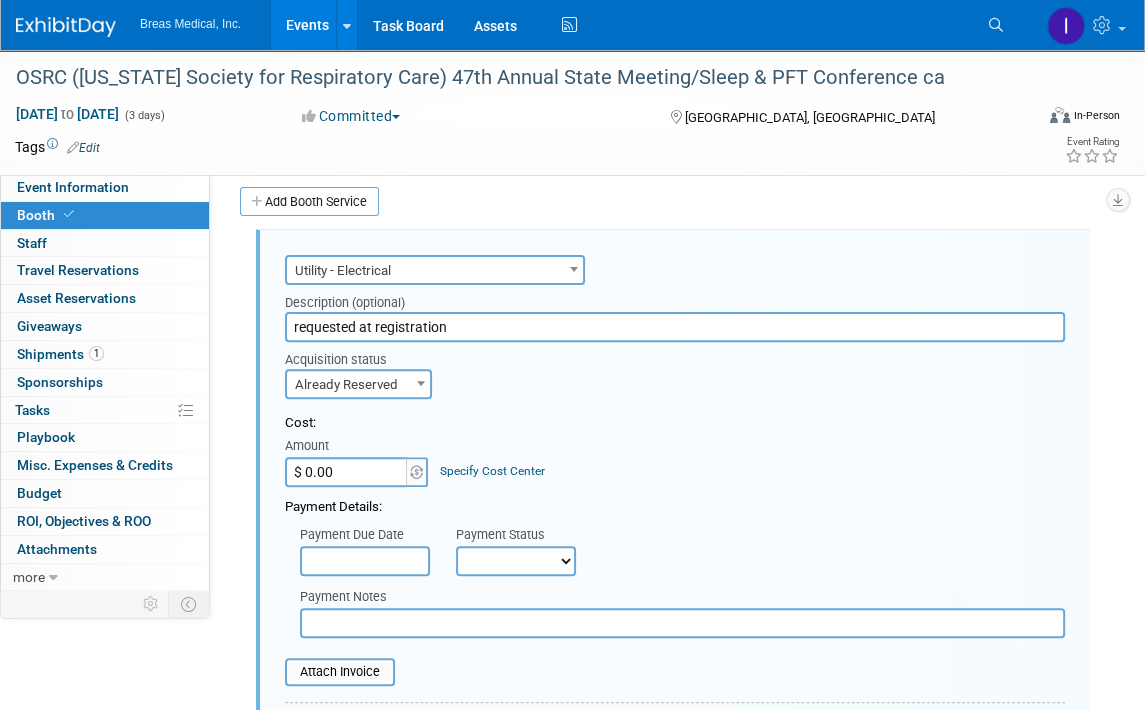 click on "Not Paid Yet
Partially Paid
Paid in Full" at bounding box center [516, 561] 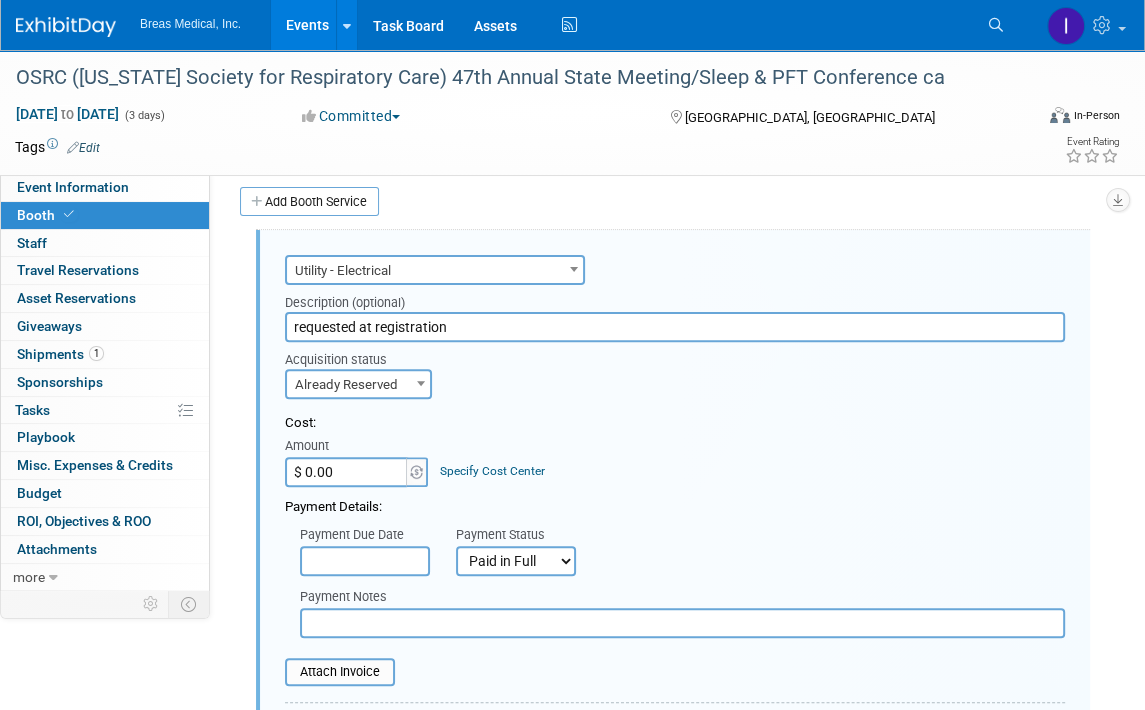 click on "Not Paid Yet
Partially Paid
Paid in Full" at bounding box center [516, 561] 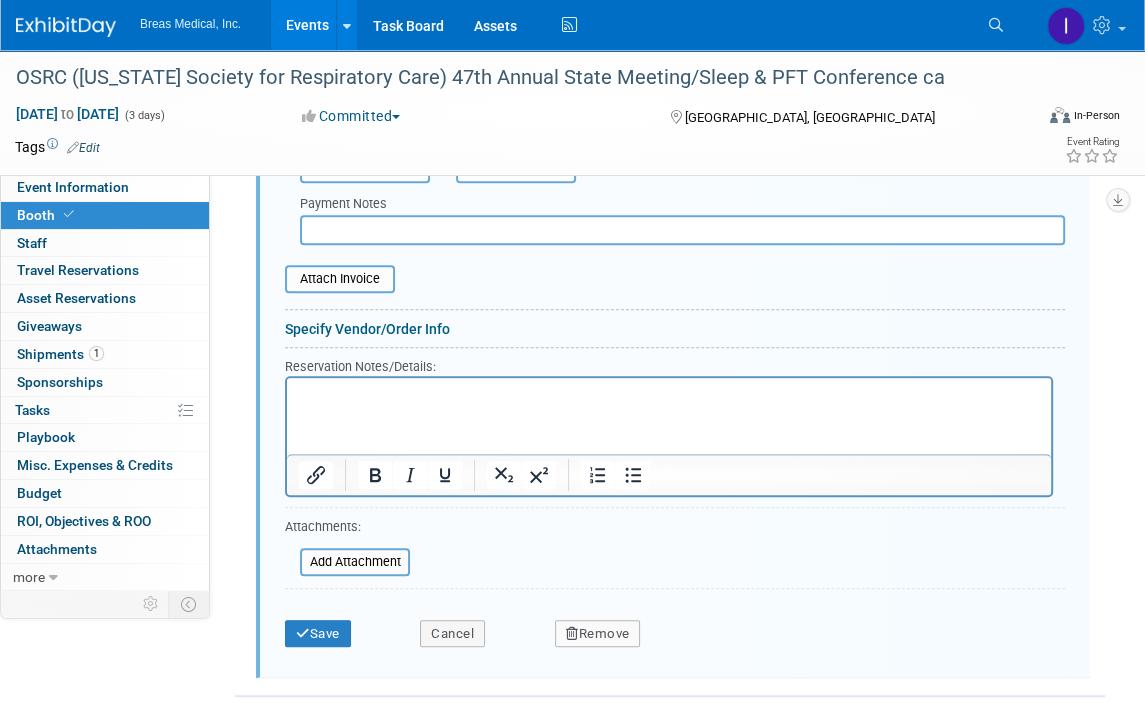 scroll, scrollTop: 887, scrollLeft: 0, axis: vertical 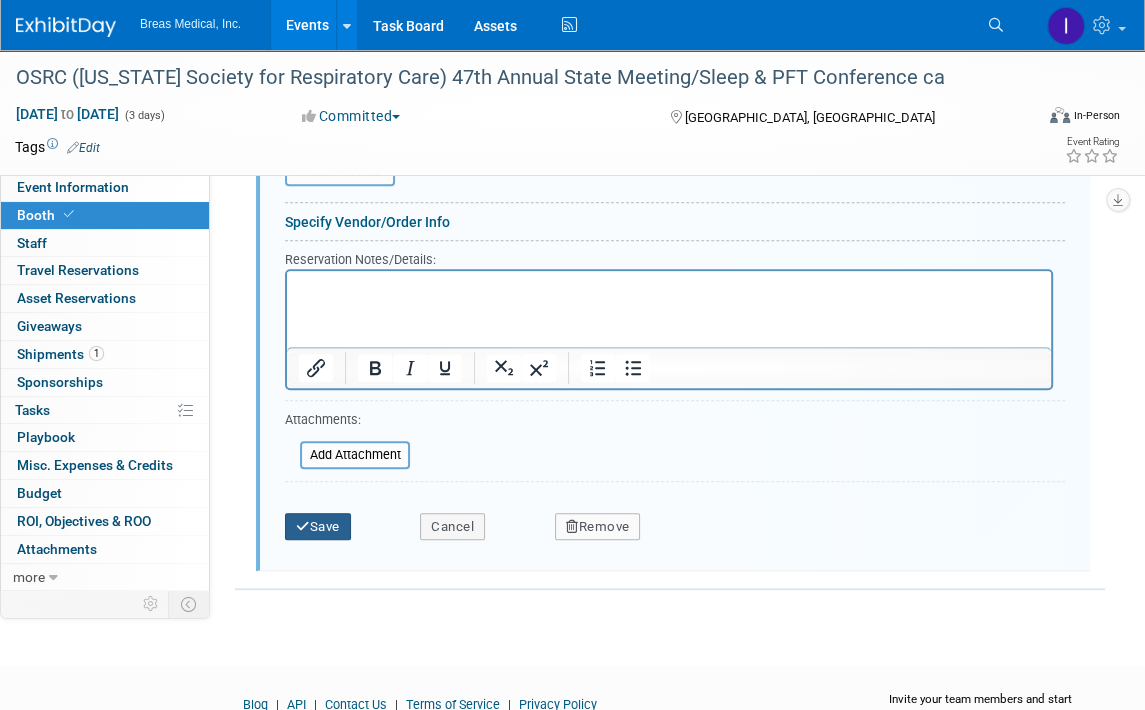 drag, startPoint x: 312, startPoint y: 511, endPoint x: 301, endPoint y: 504, distance: 13.038404 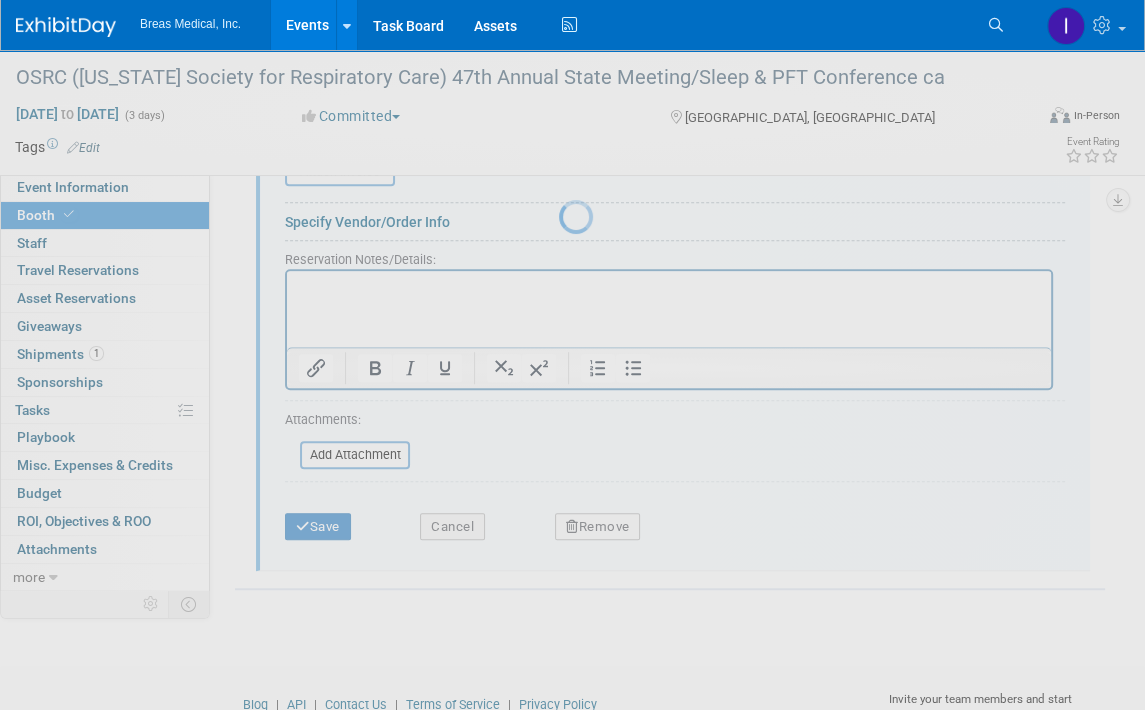 scroll, scrollTop: 292, scrollLeft: 0, axis: vertical 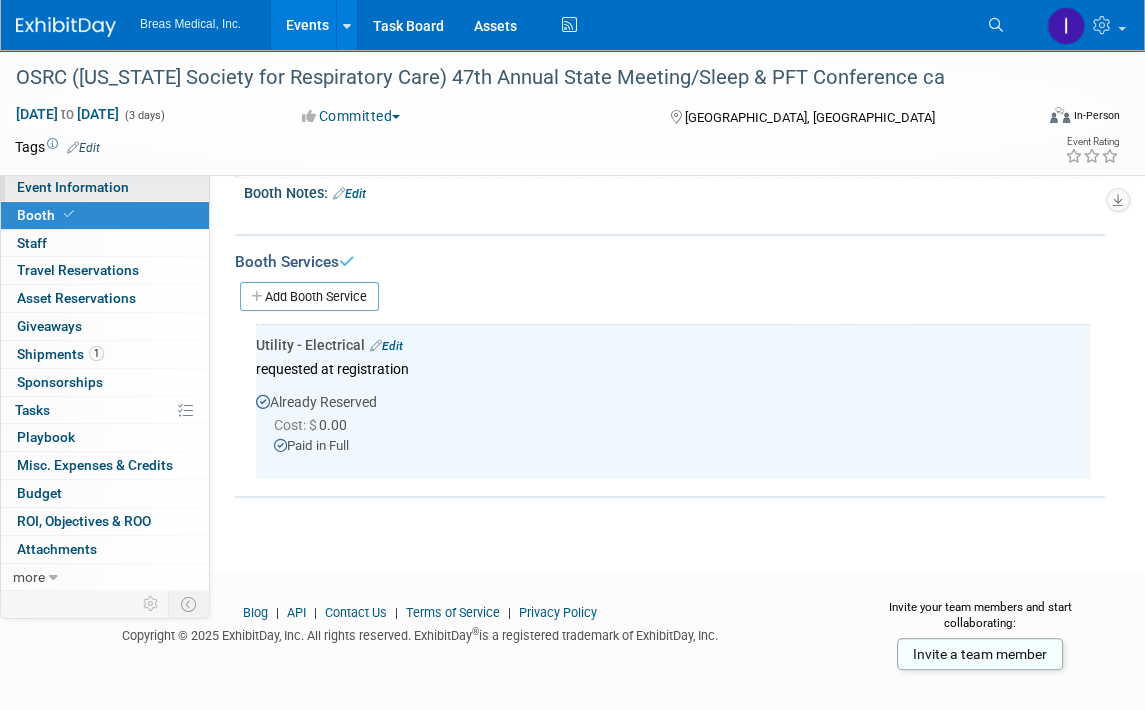 click on "Event Information" at bounding box center [73, 187] 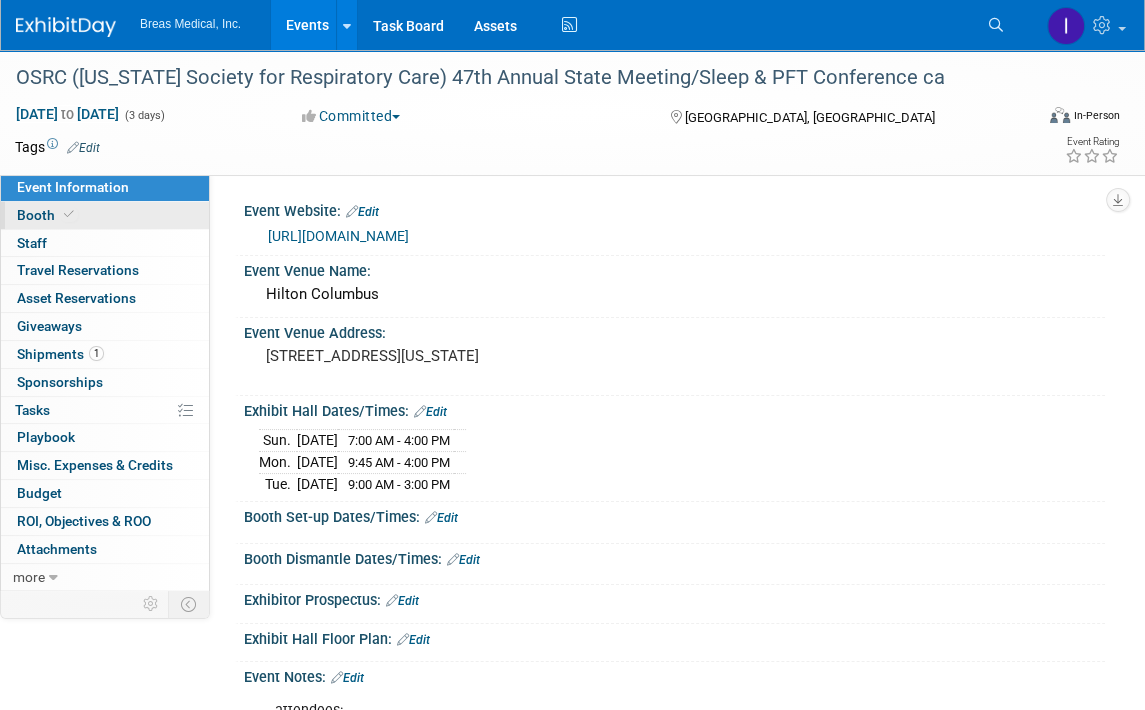 click on "Booth" at bounding box center [47, 215] 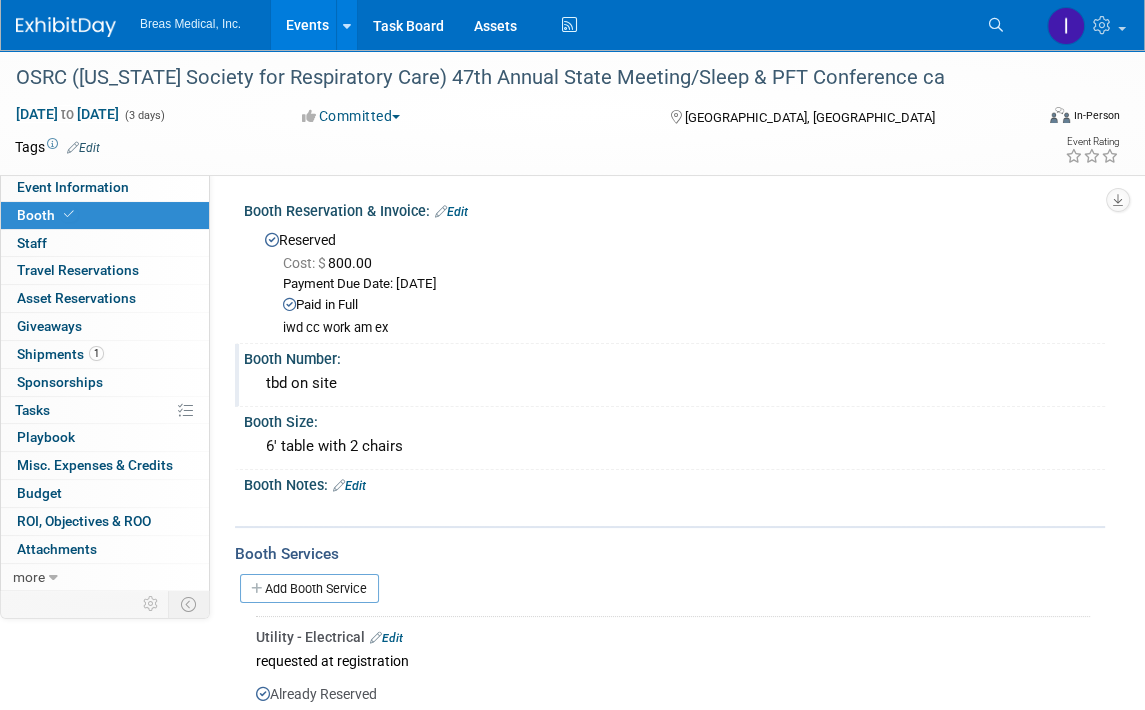 click on "tbd on site" at bounding box center [674, 383] 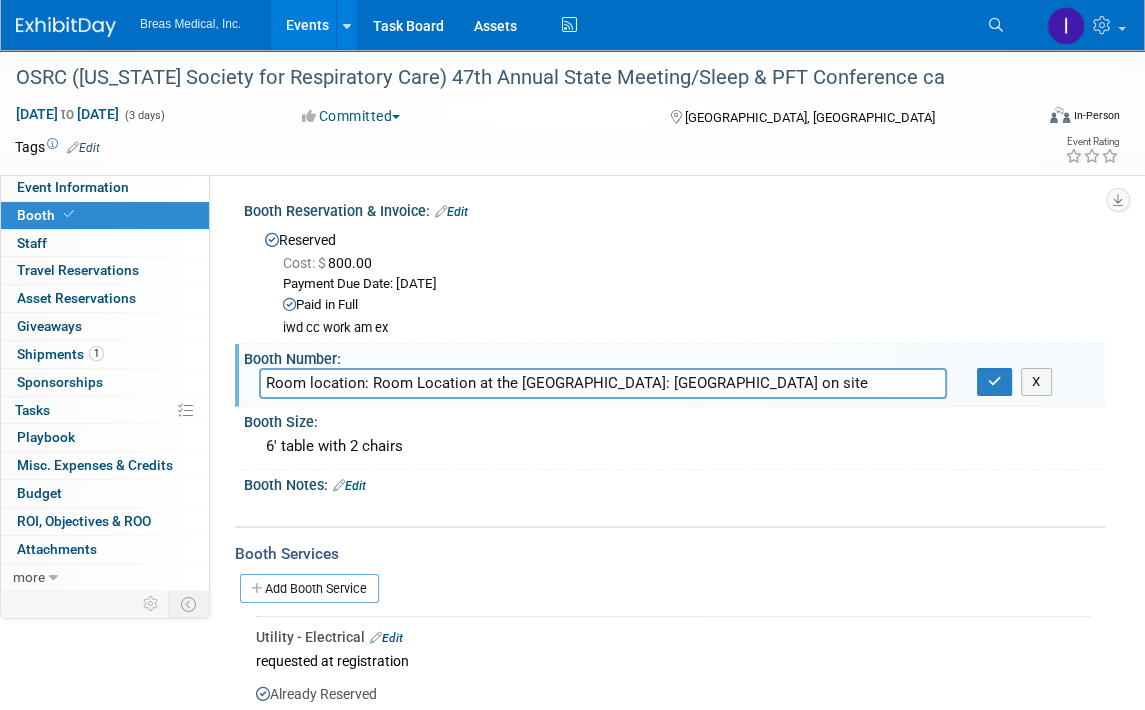 drag, startPoint x: 709, startPoint y: 382, endPoint x: 373, endPoint y: 379, distance: 336.0134 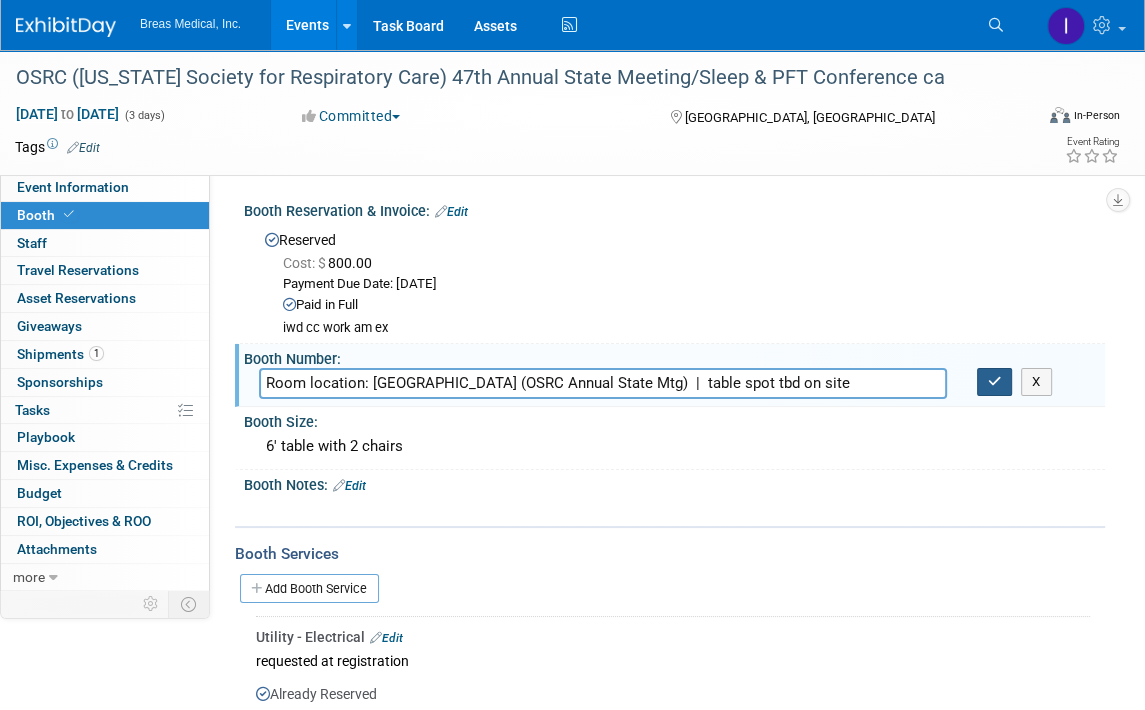 type on "Room location: Easton AB (OSRC Annual State Mtg)  |  table spot tbd on site" 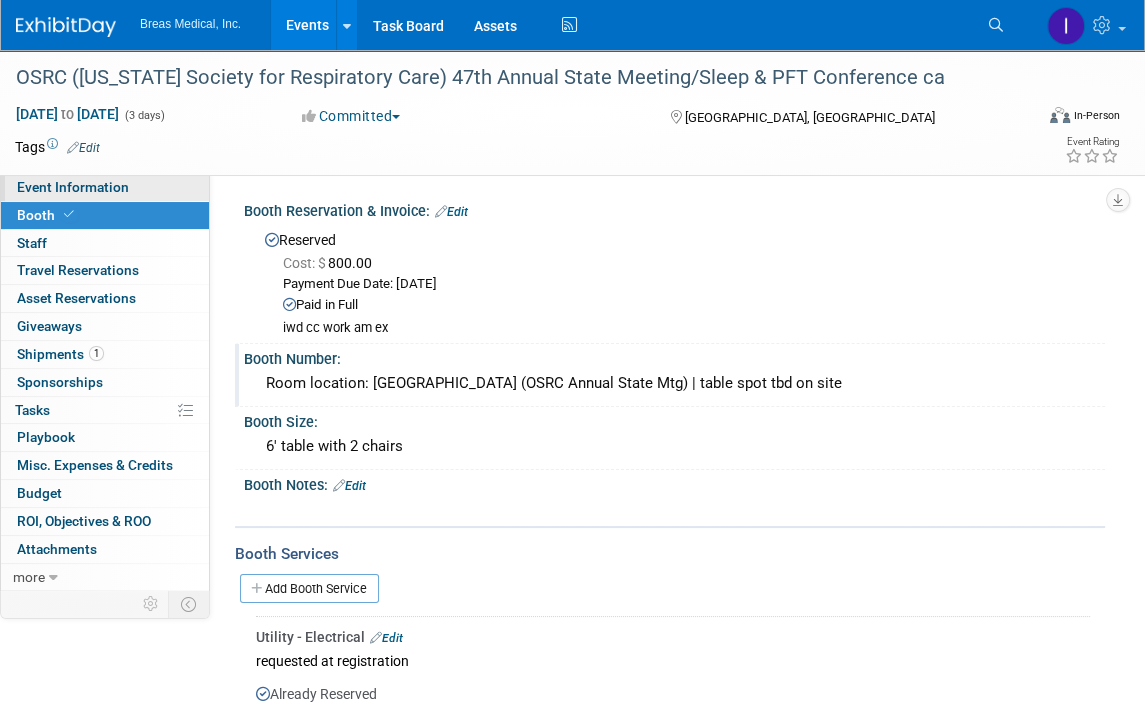 click on "Event Information" at bounding box center [73, 187] 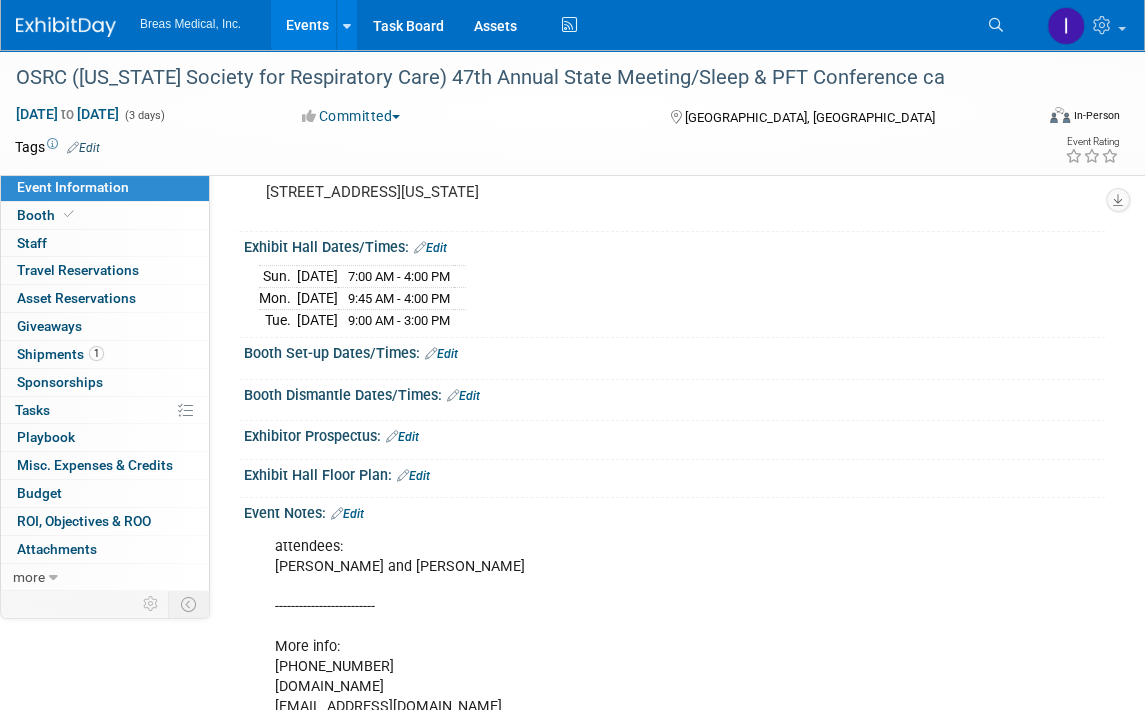 scroll, scrollTop: 200, scrollLeft: 0, axis: vertical 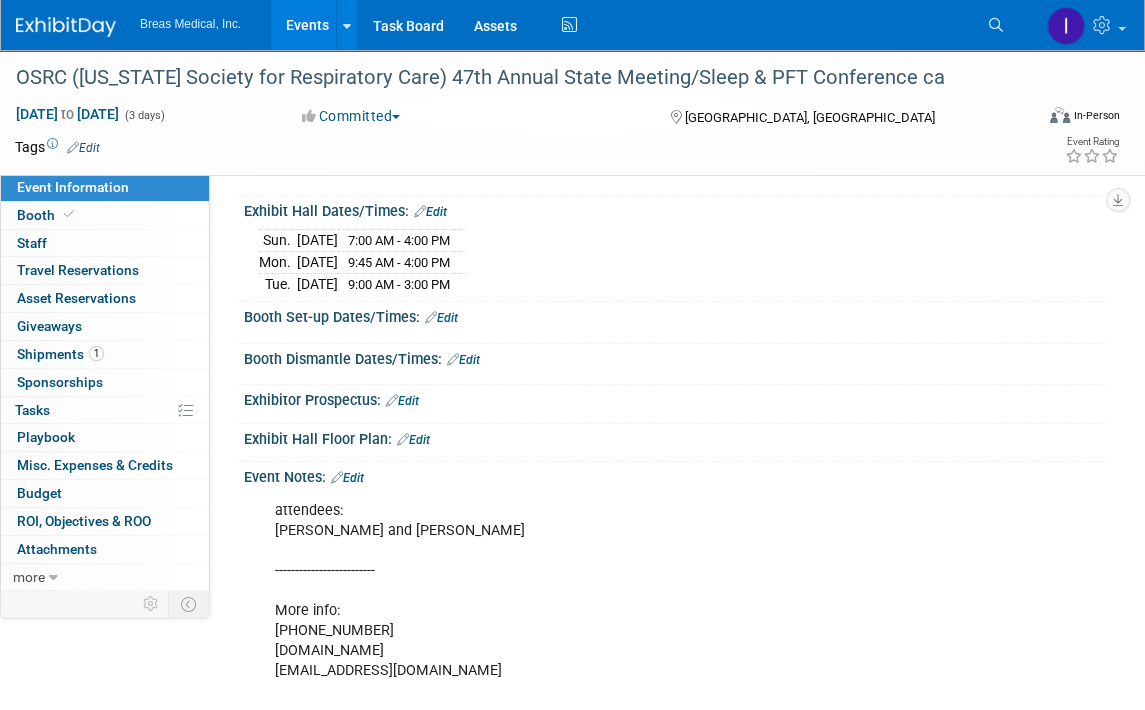 click on "Edit" at bounding box center [441, 318] 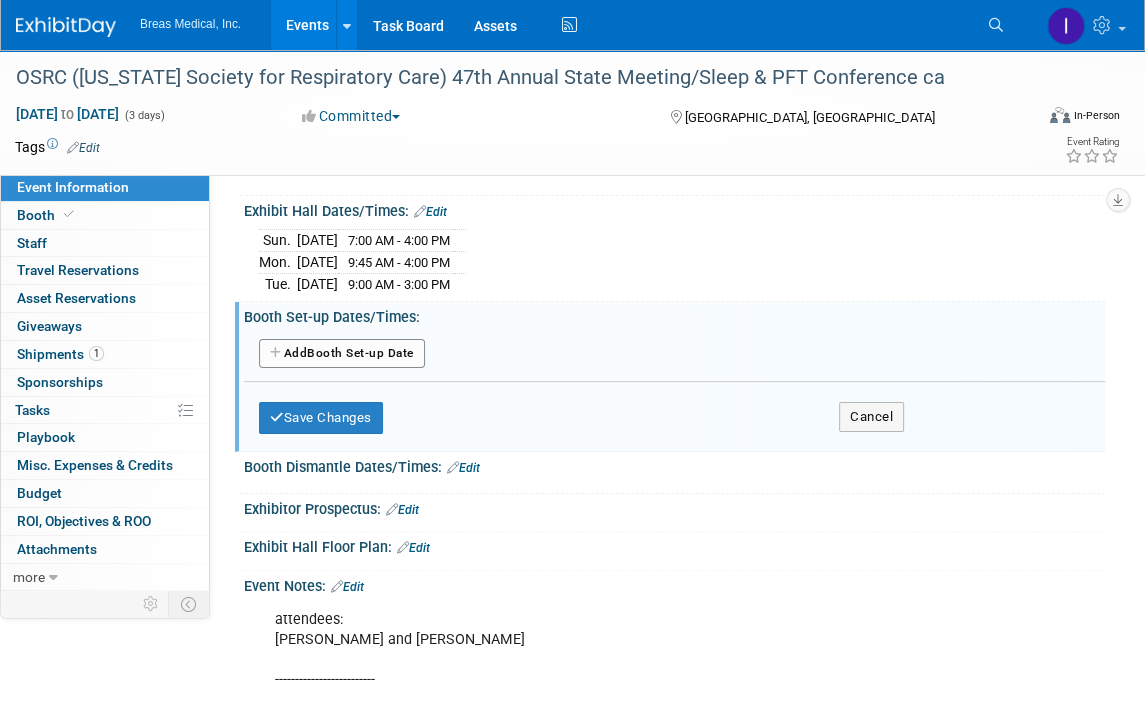 click on "Add  Another  Booth Set-up Date" at bounding box center [342, 354] 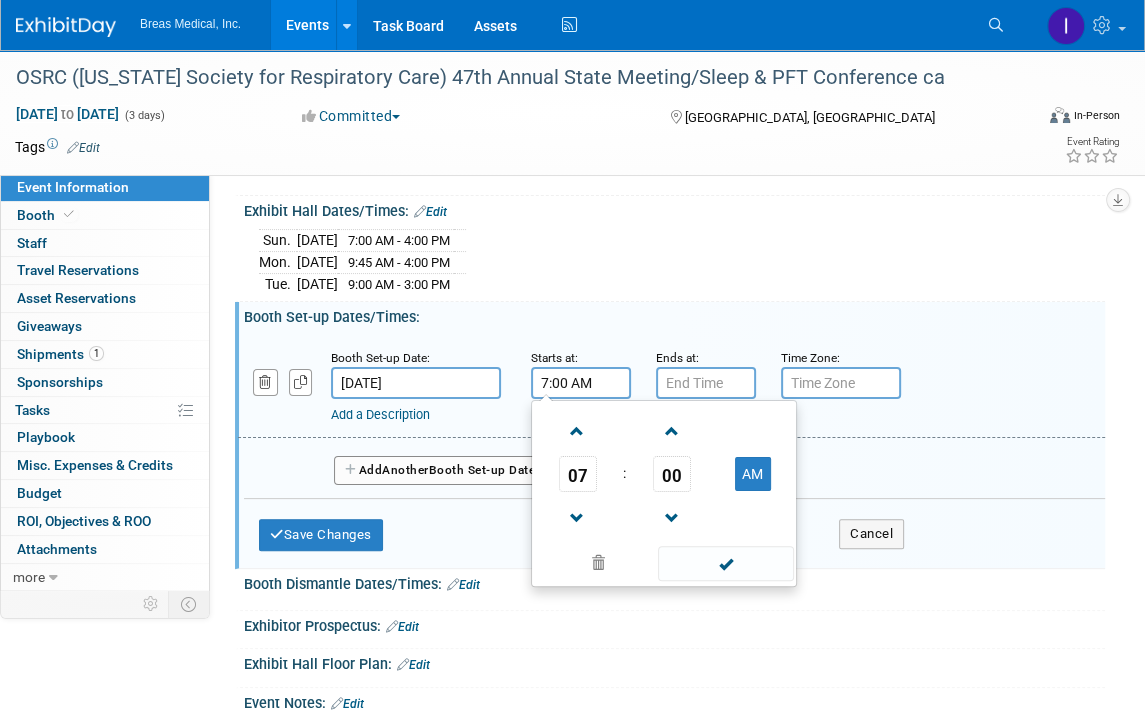 click on "7:00 AM" at bounding box center (581, 383) 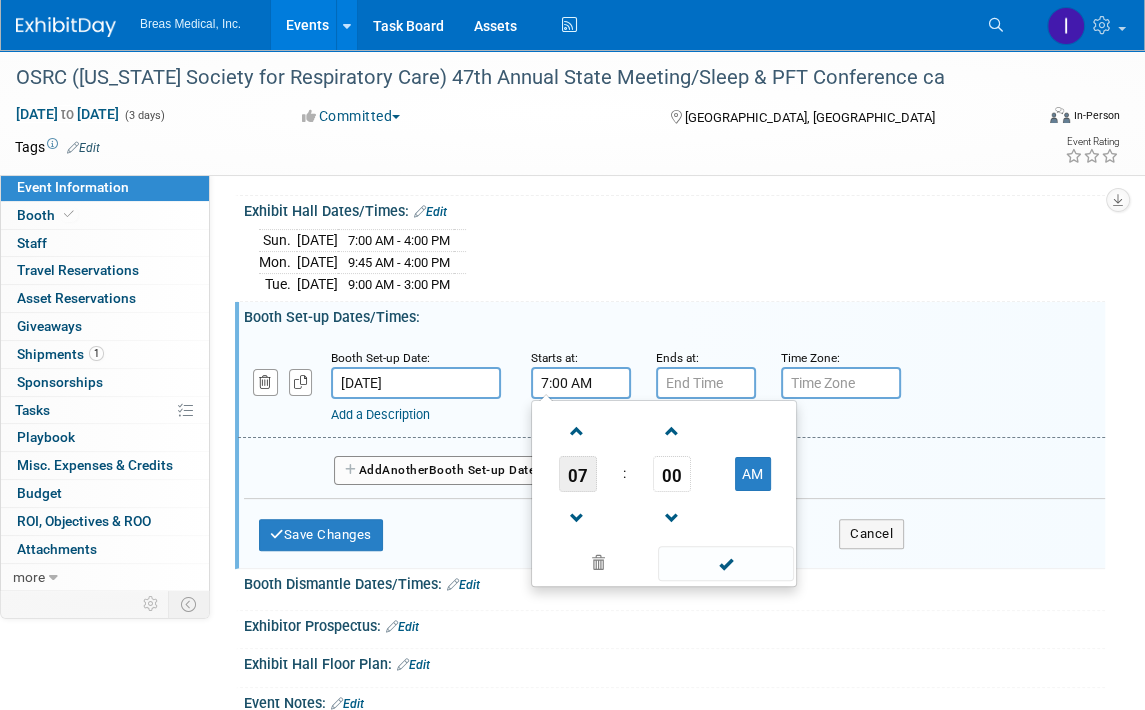 click on "07" at bounding box center [578, 474] 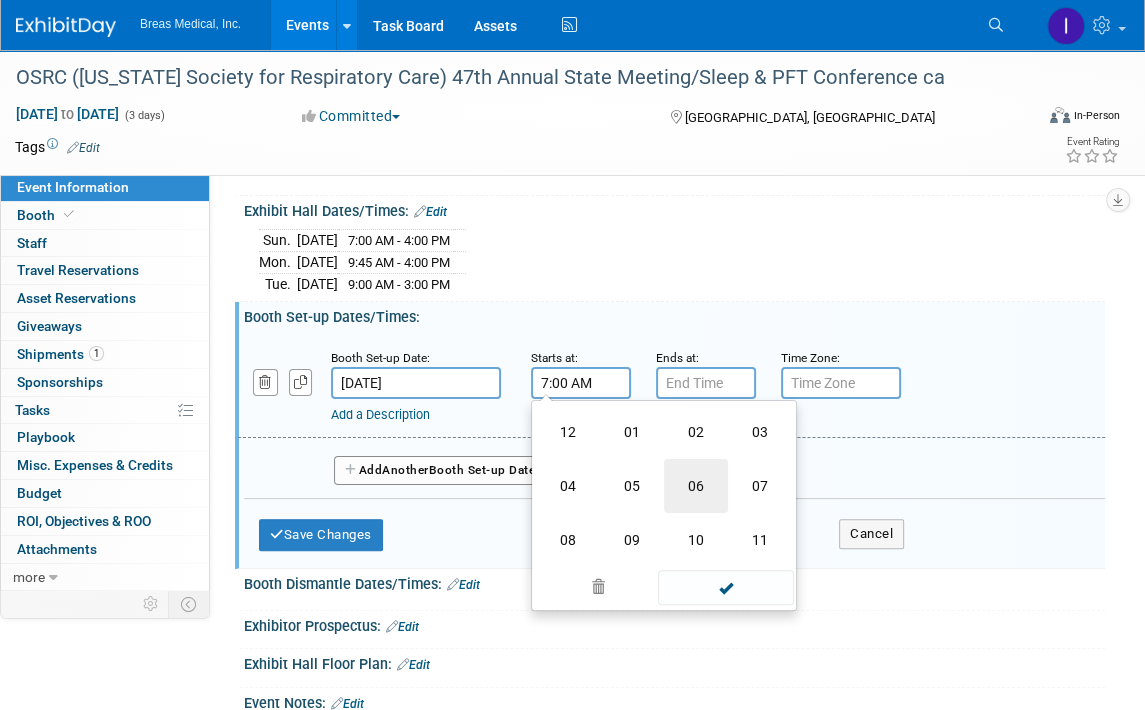 click on "06" at bounding box center (696, 486) 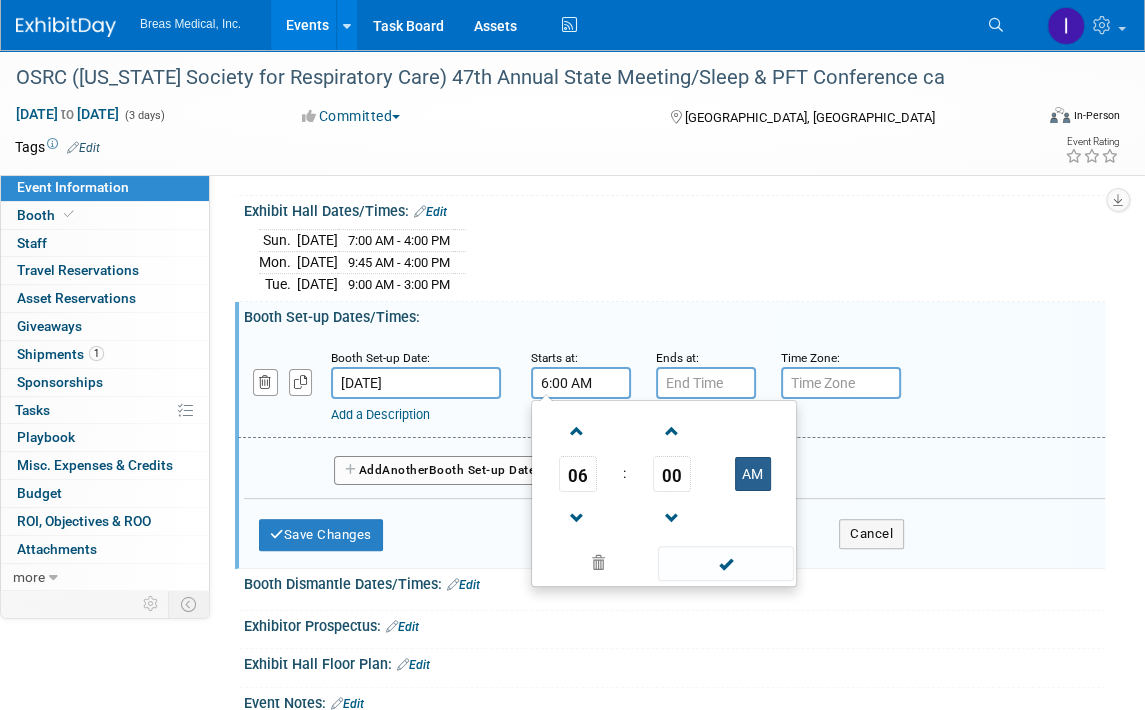 click on "AM" at bounding box center (753, 474) 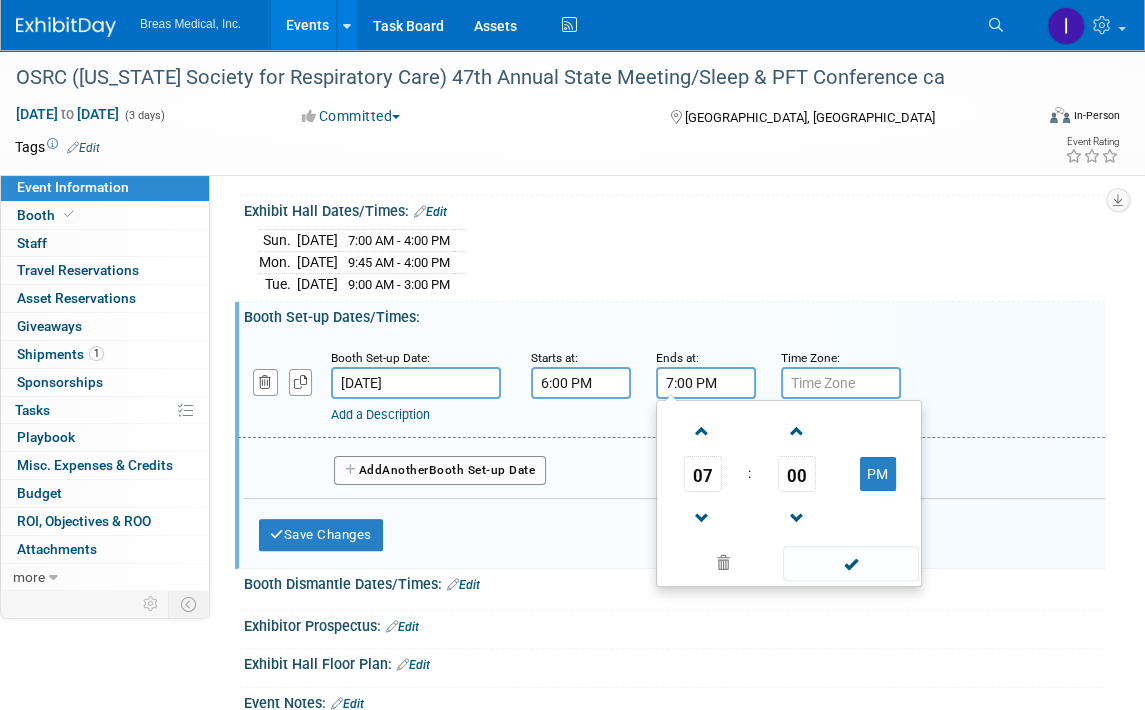 click on "7:00 PM" at bounding box center [706, 383] 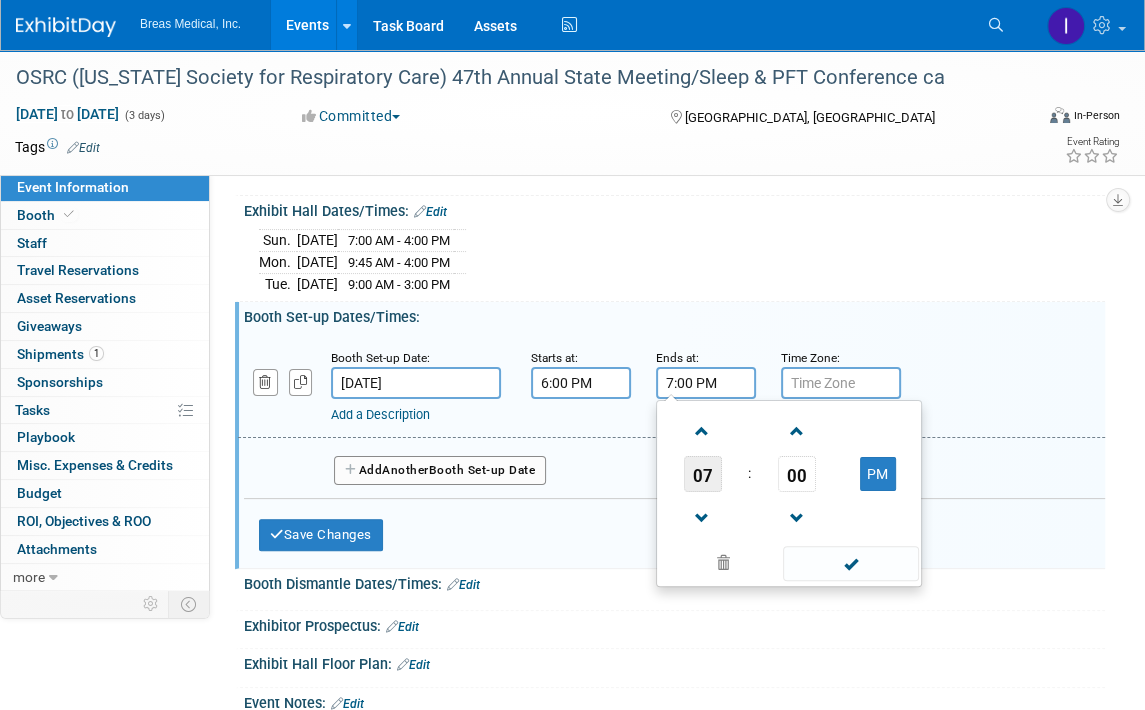 click on "07" at bounding box center (703, 474) 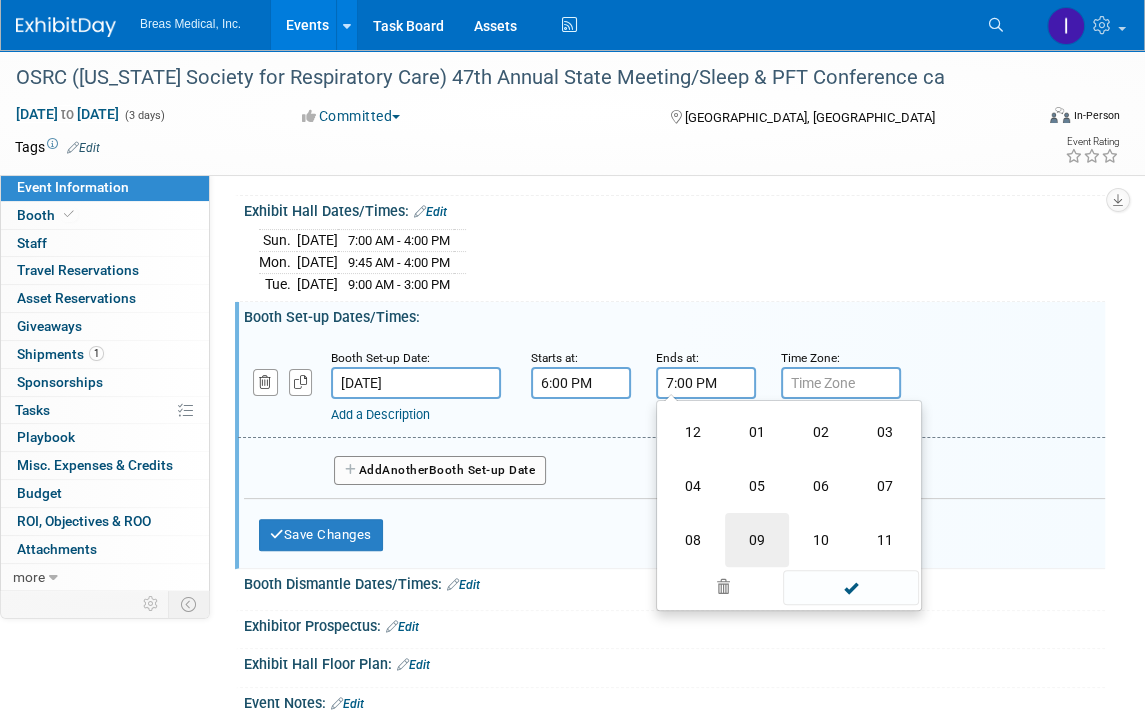 click on "09" at bounding box center (757, 540) 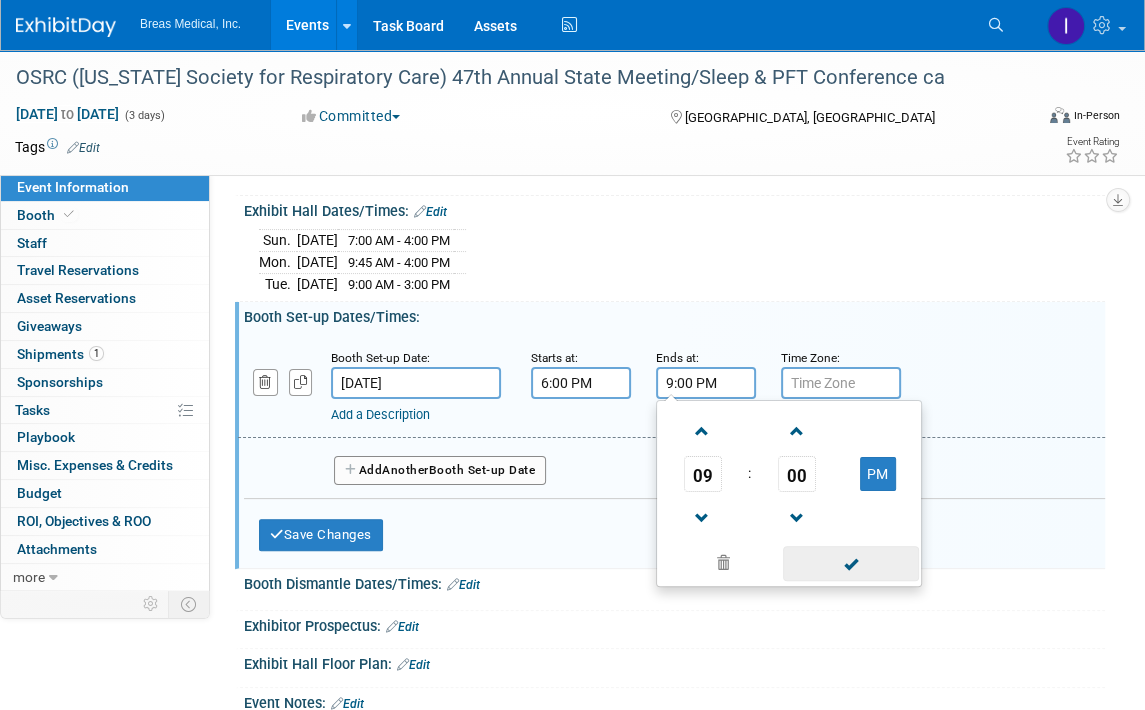 click at bounding box center (850, 563) 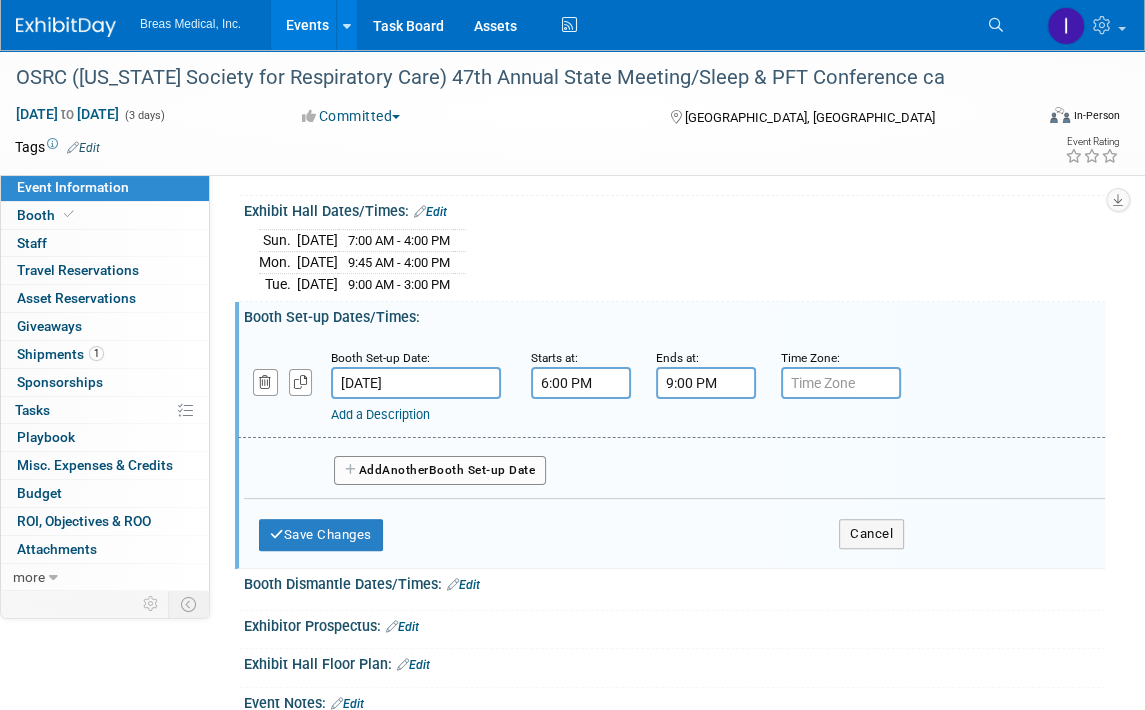 click on "Add  Another  Booth Set-up Date" at bounding box center (440, 471) 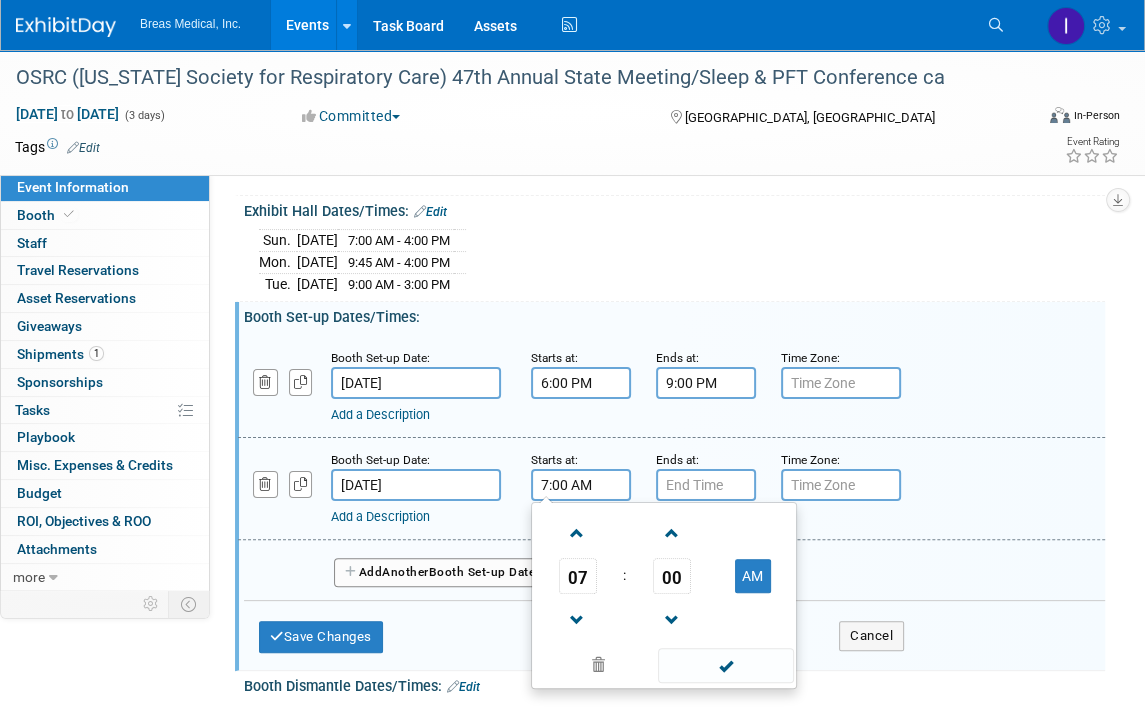 click on "7:00 AM" at bounding box center (581, 485) 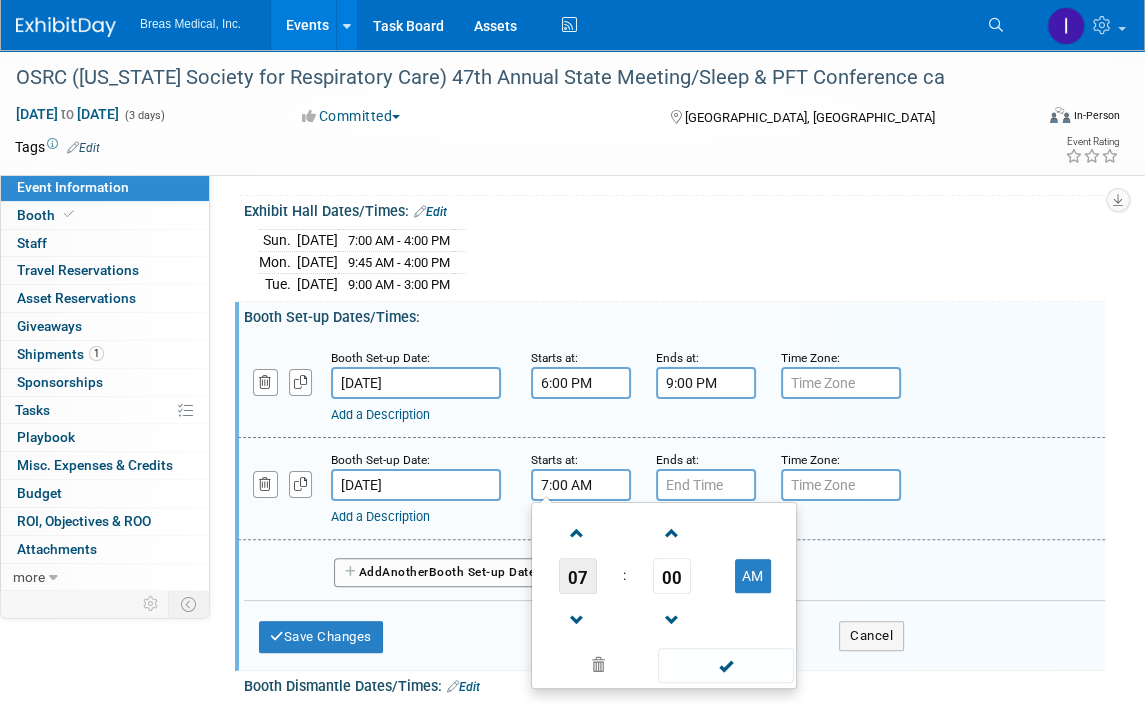 click on "07" at bounding box center (578, 576) 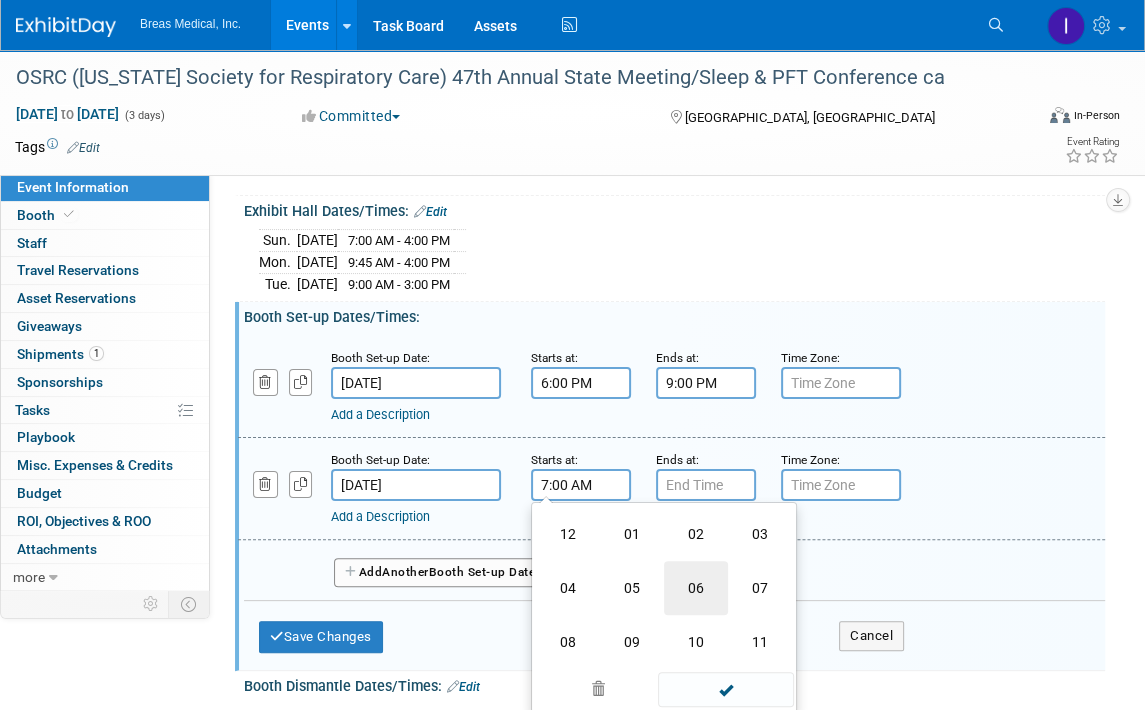 click on "06" at bounding box center (696, 588) 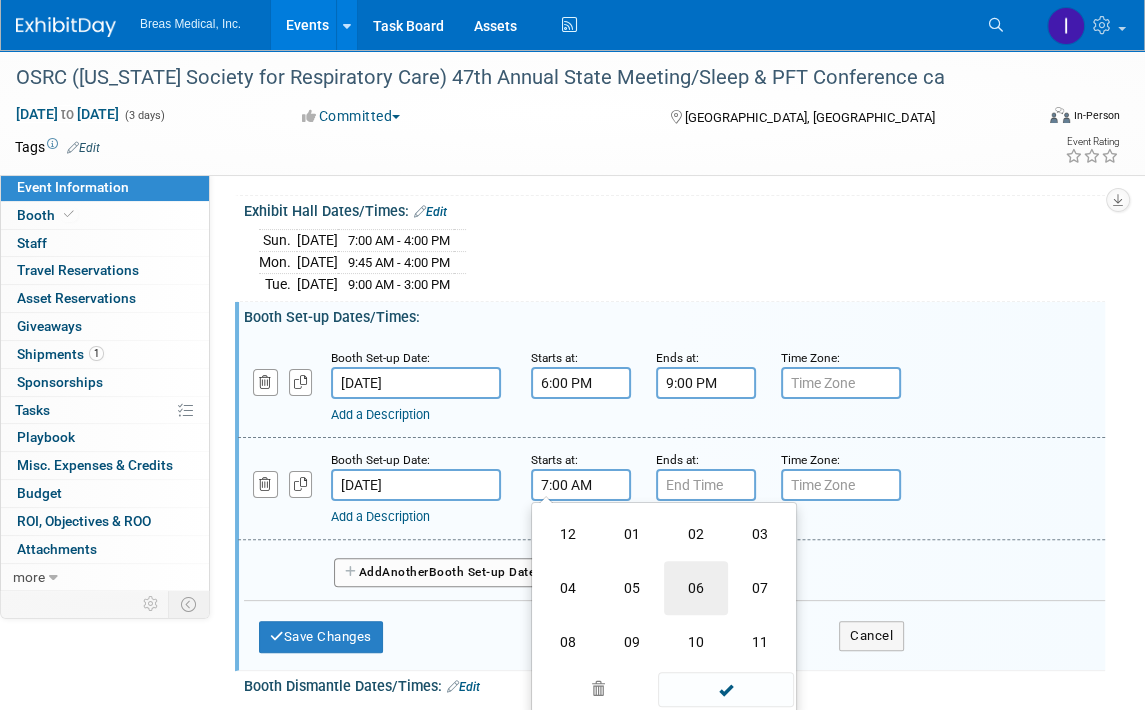 type on "6:00 AM" 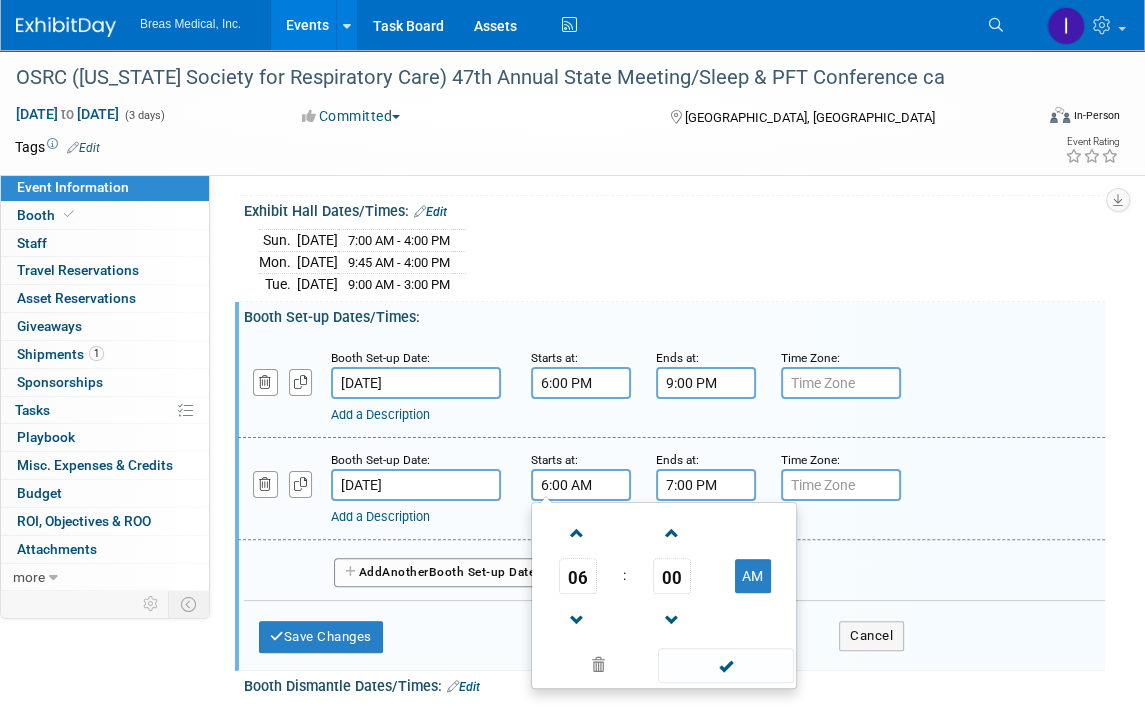 click on "7:00 PM" at bounding box center (706, 485) 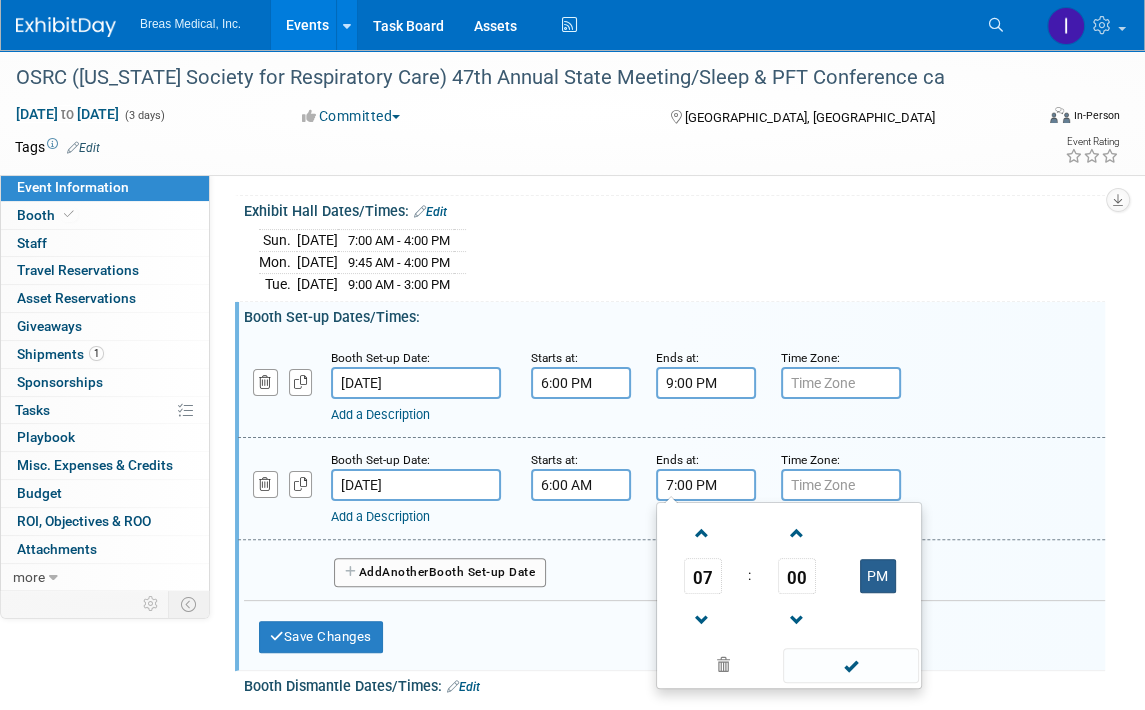 click on "PM" at bounding box center (878, 576) 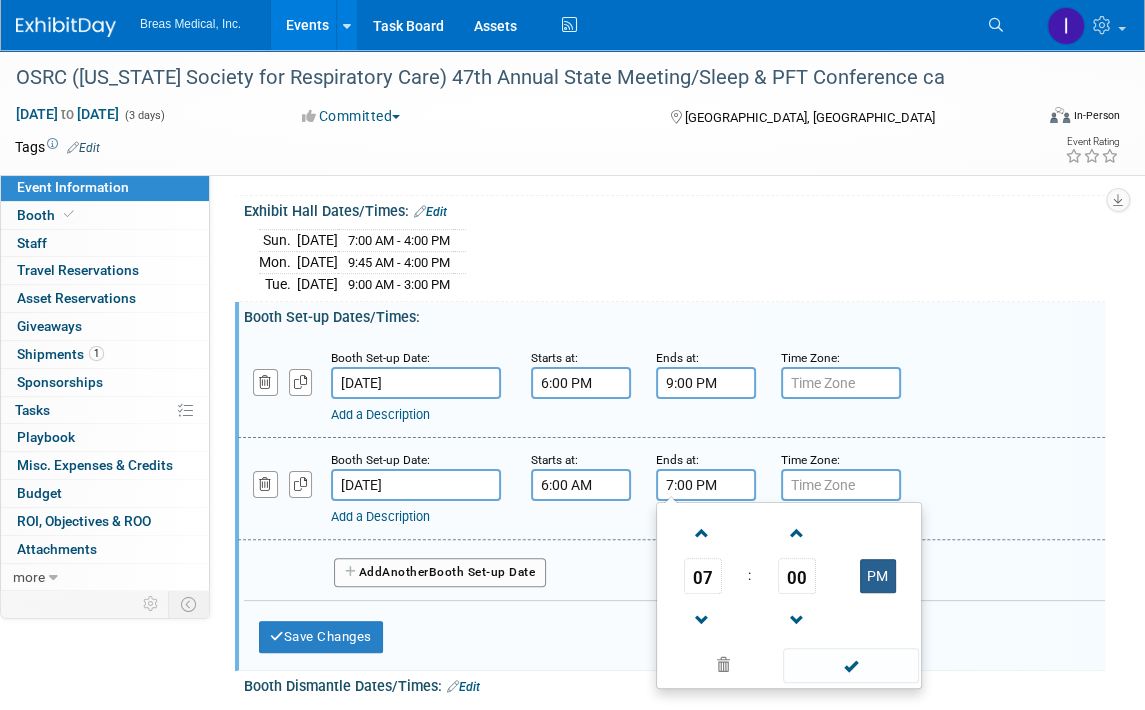 type on "7:00 AM" 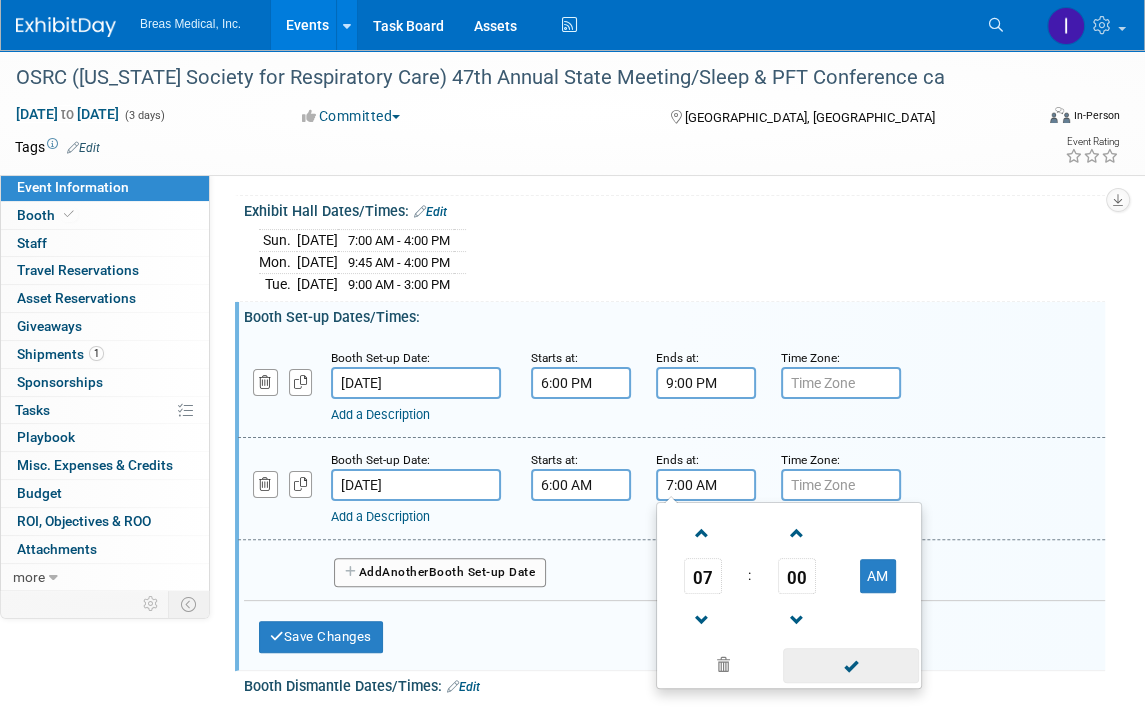 click at bounding box center (850, 665) 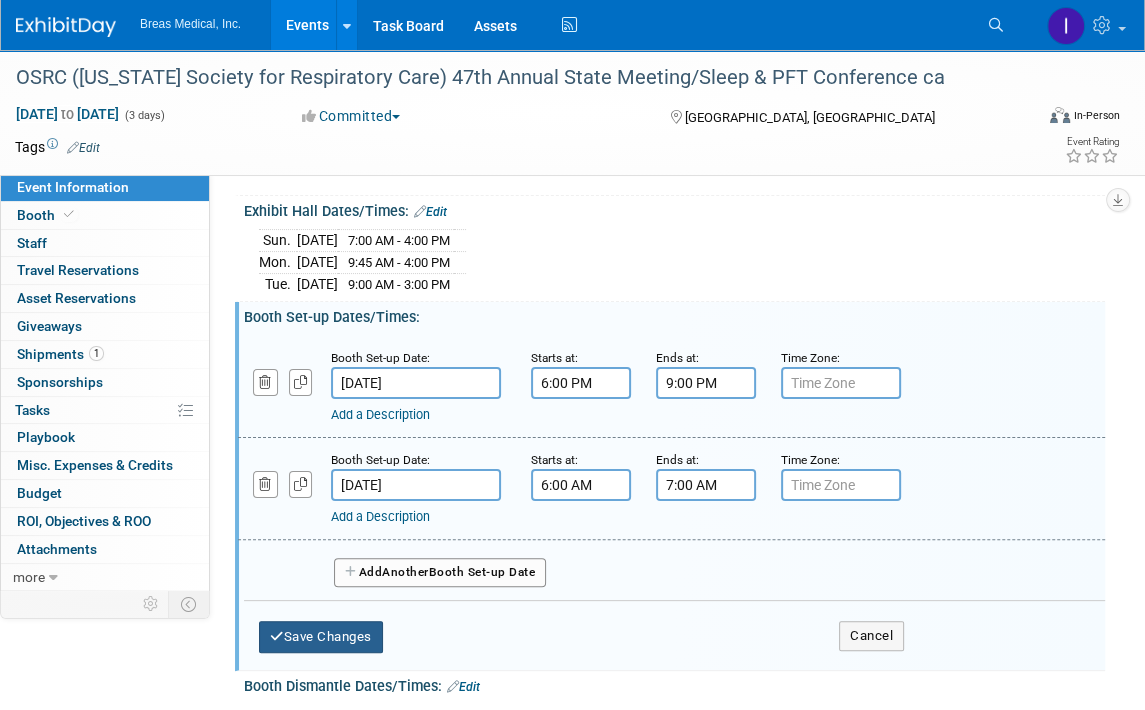 click on "Save Changes" at bounding box center [321, 637] 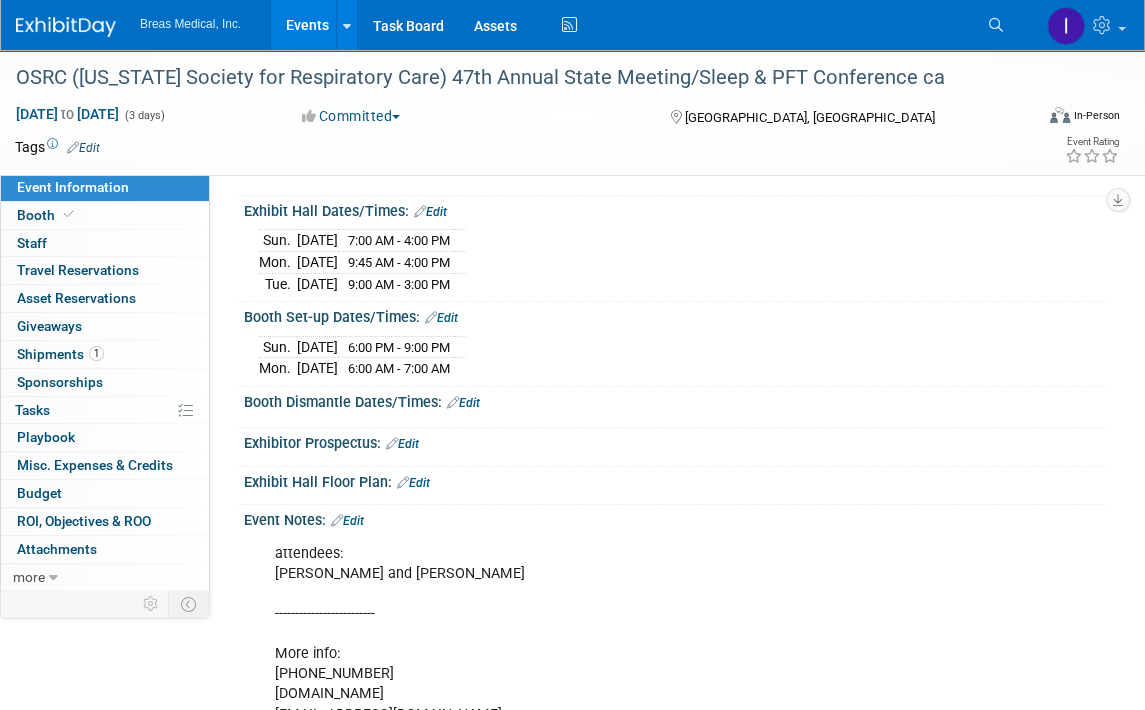 click on "Edit" at bounding box center [463, 403] 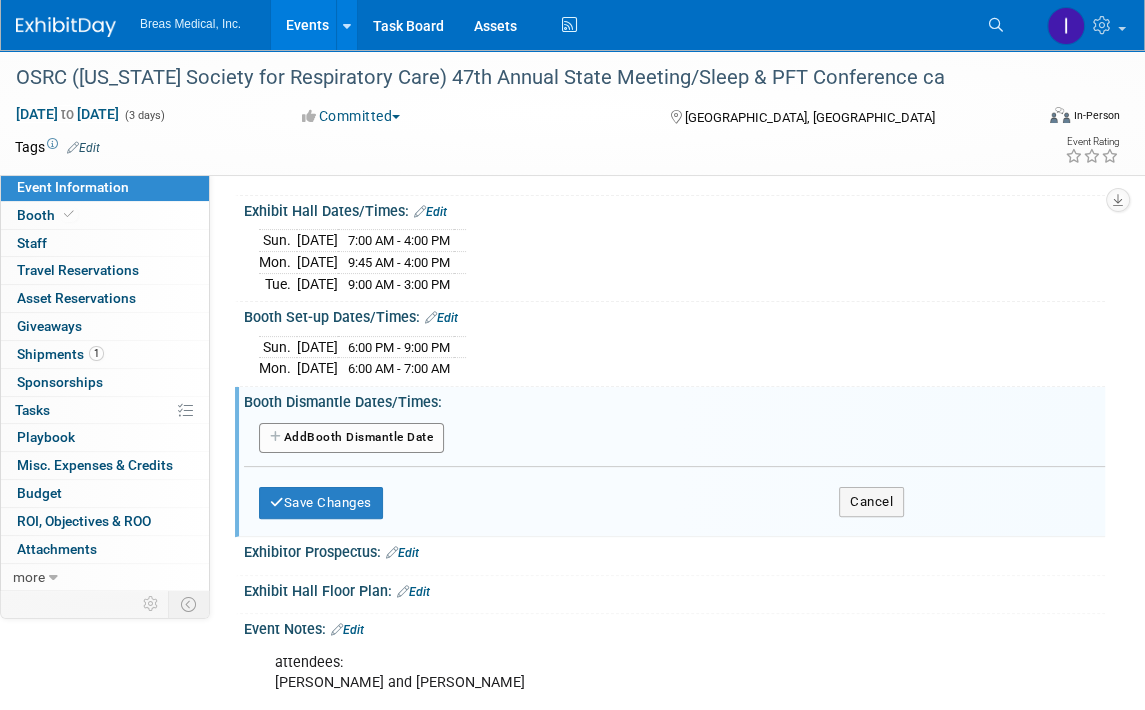 click on "Add  Another  Booth Dismantle Date" at bounding box center (351, 438) 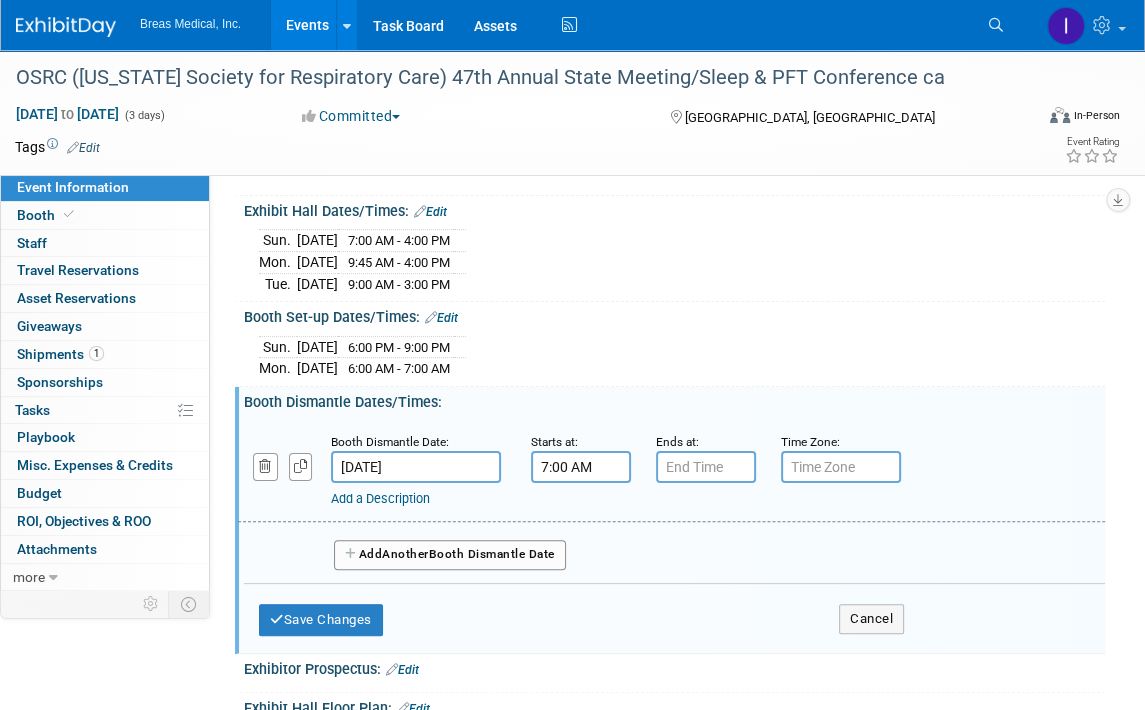 click on "7:00 AM" at bounding box center (581, 467) 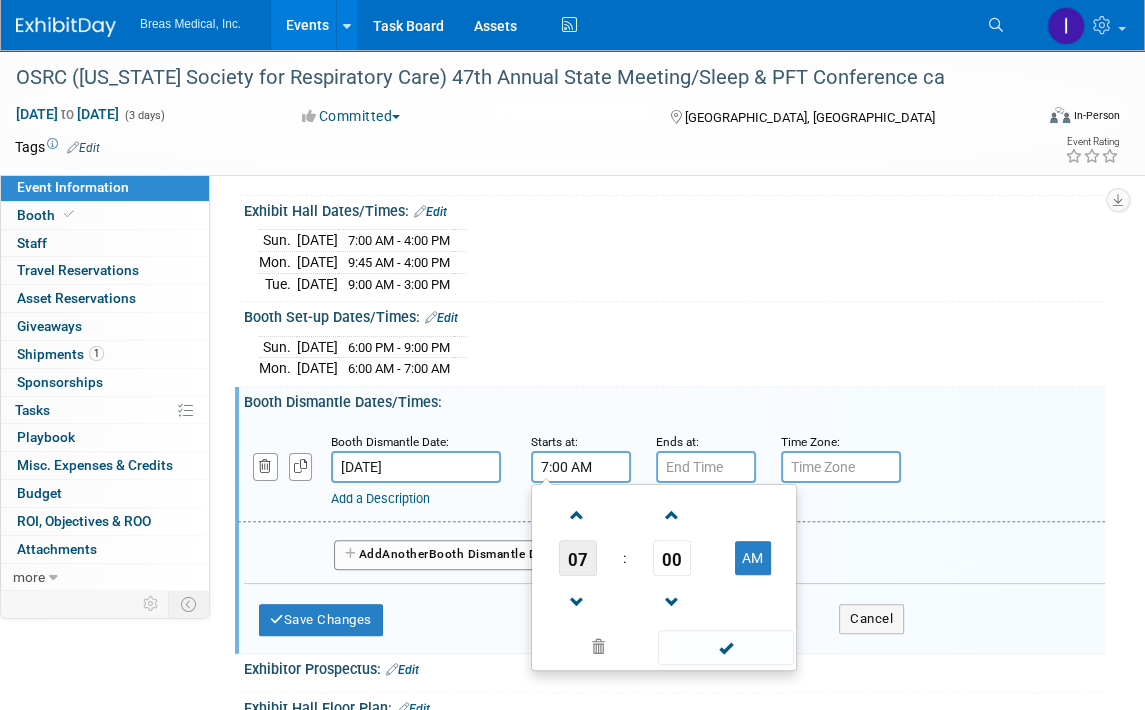 click on "07" at bounding box center (578, 558) 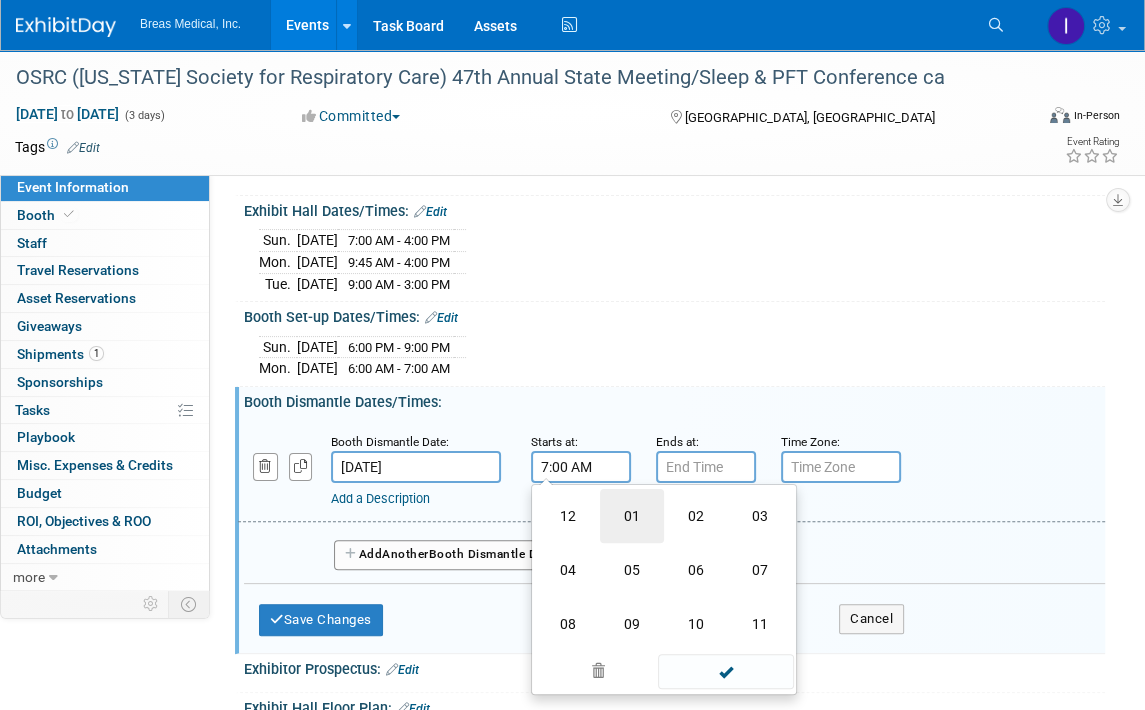click on "01" at bounding box center (632, 516) 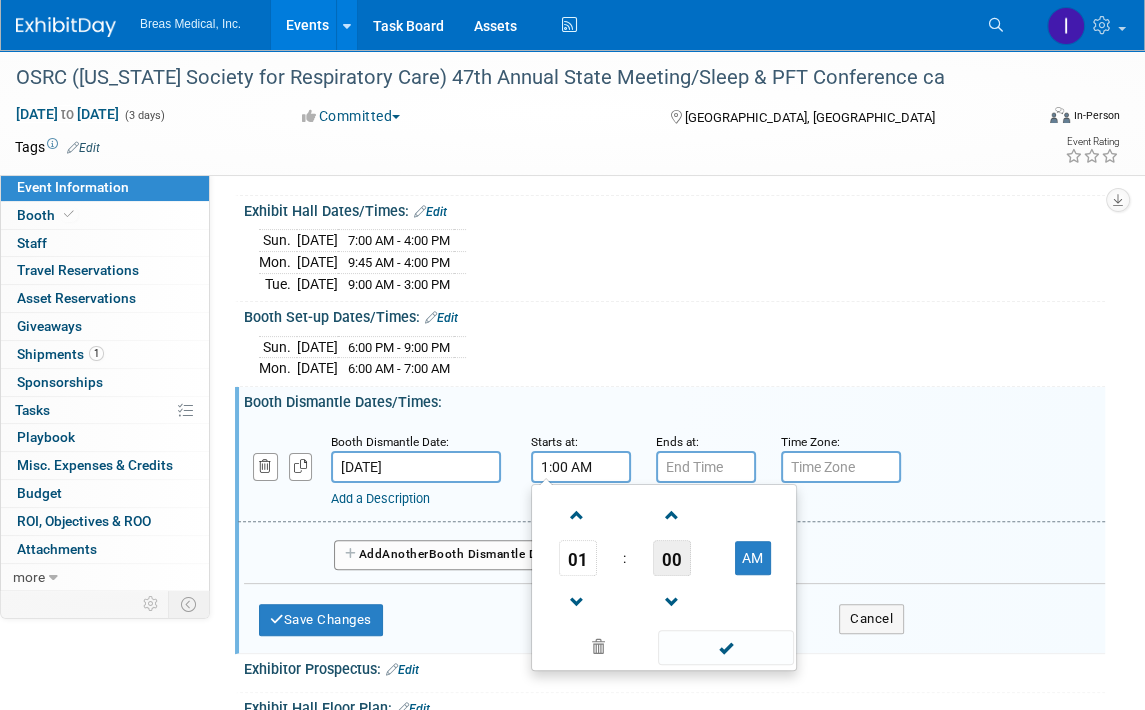 click on "00" at bounding box center (672, 558) 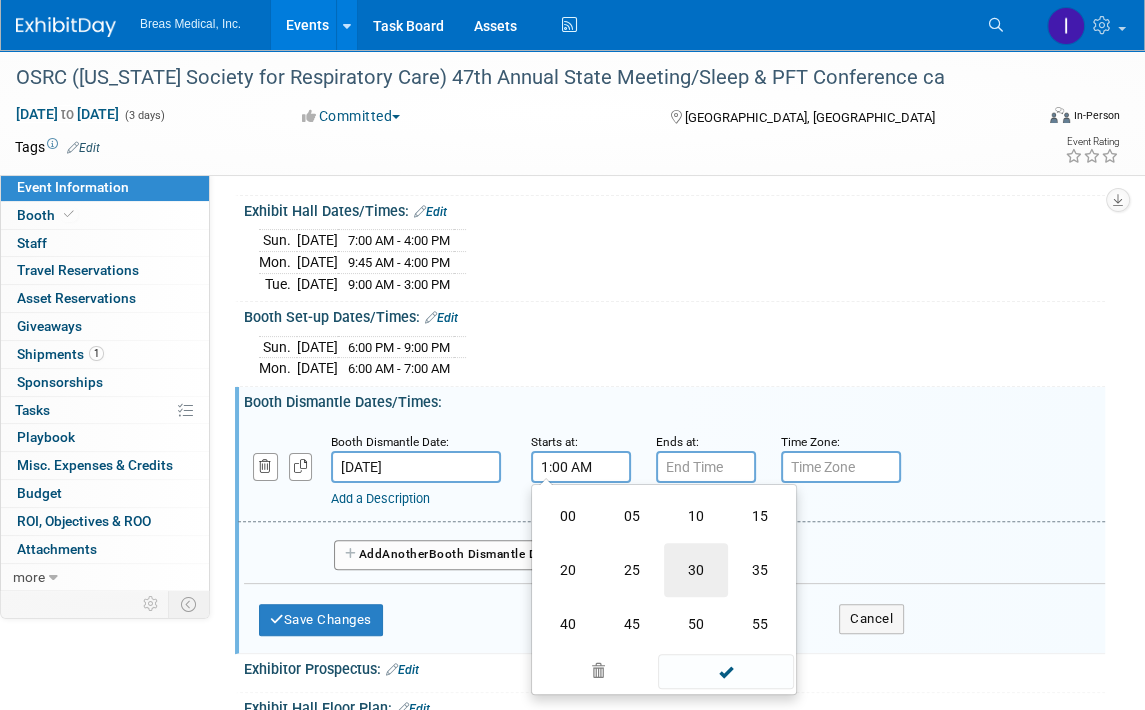 click on "30" at bounding box center (696, 570) 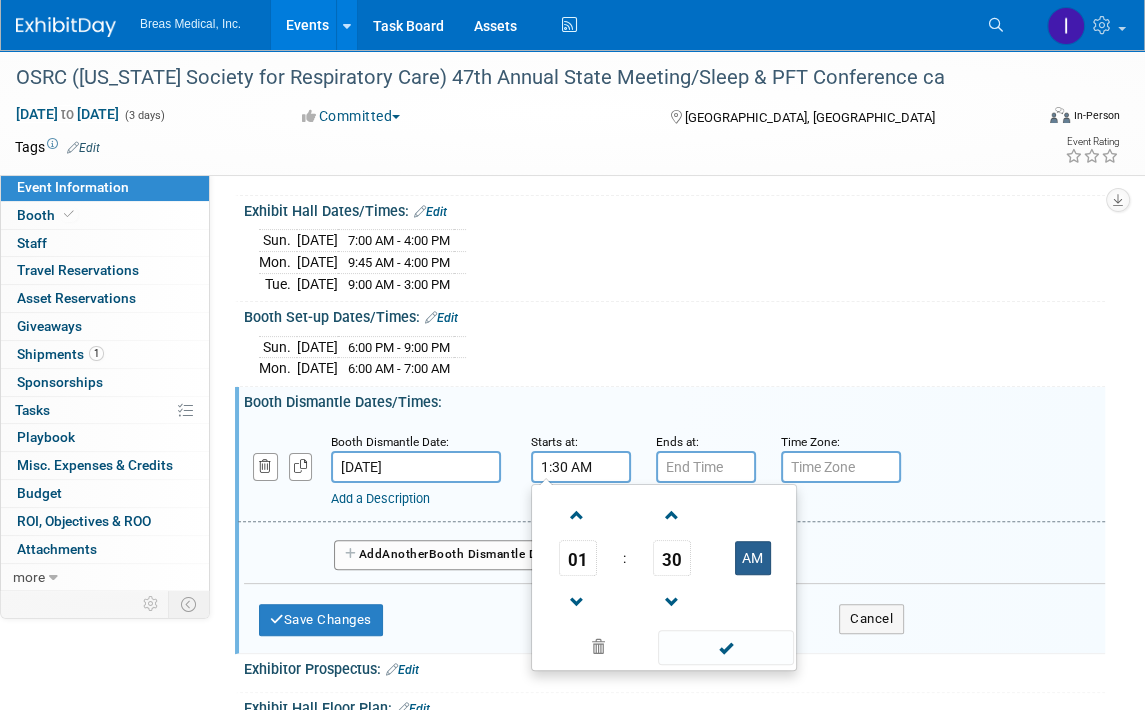 click on "AM" at bounding box center (753, 558) 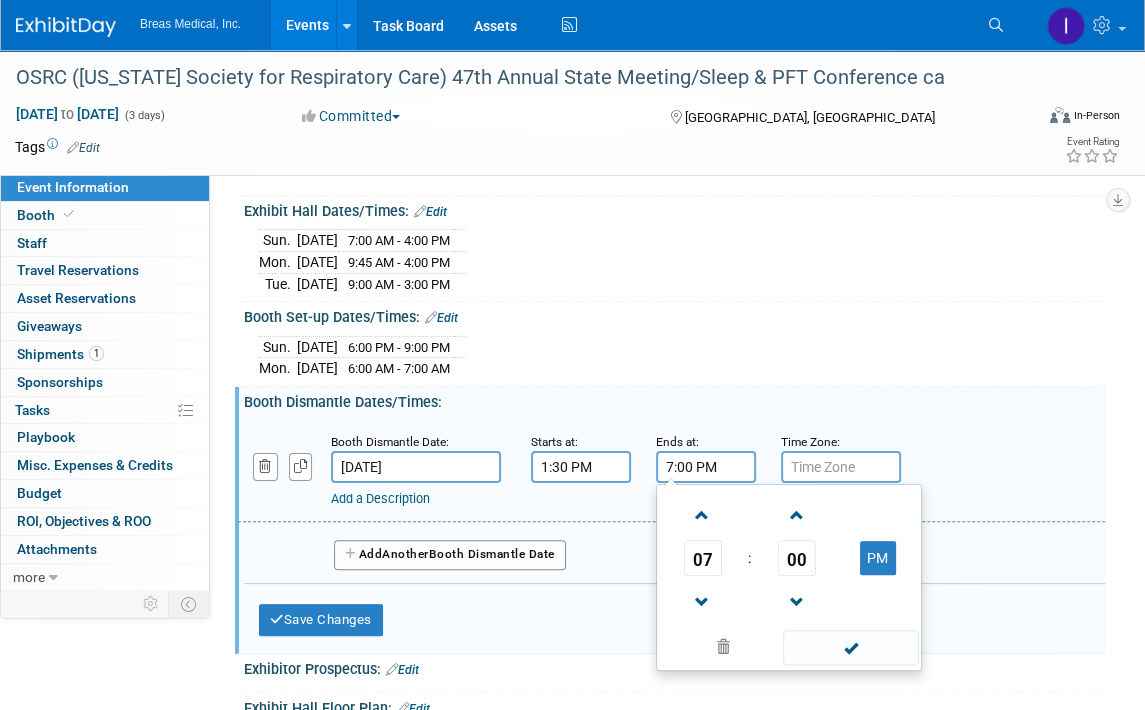 click on "7:00 PM" at bounding box center (706, 467) 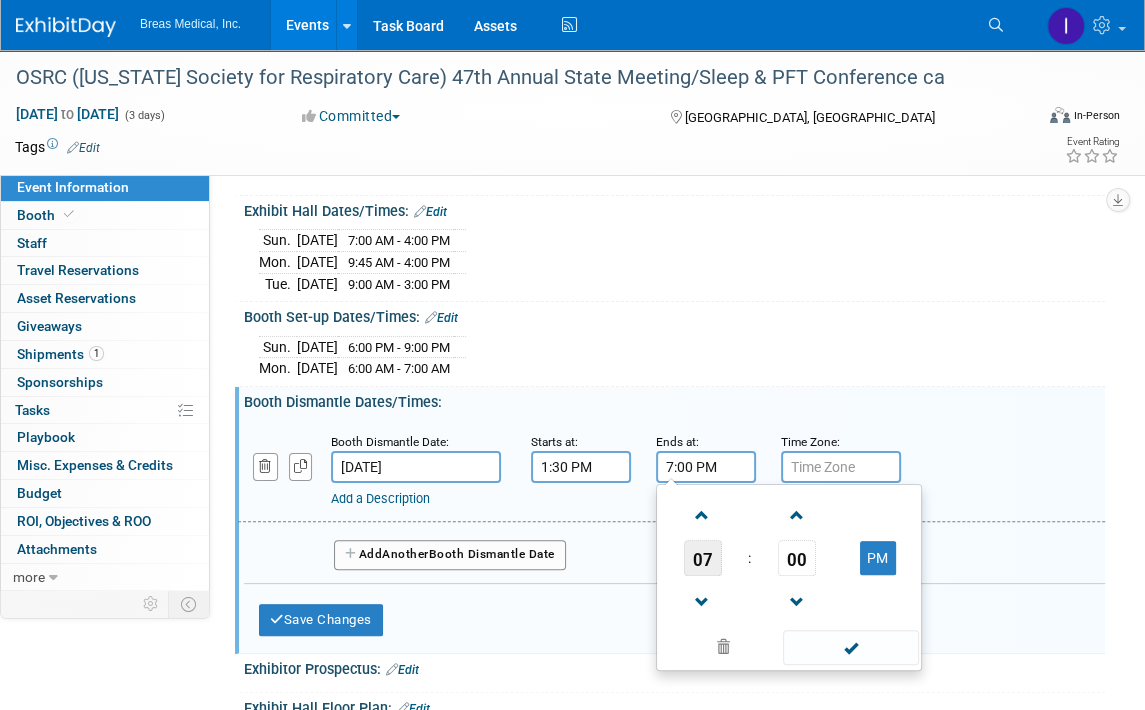 click on "07" at bounding box center [703, 558] 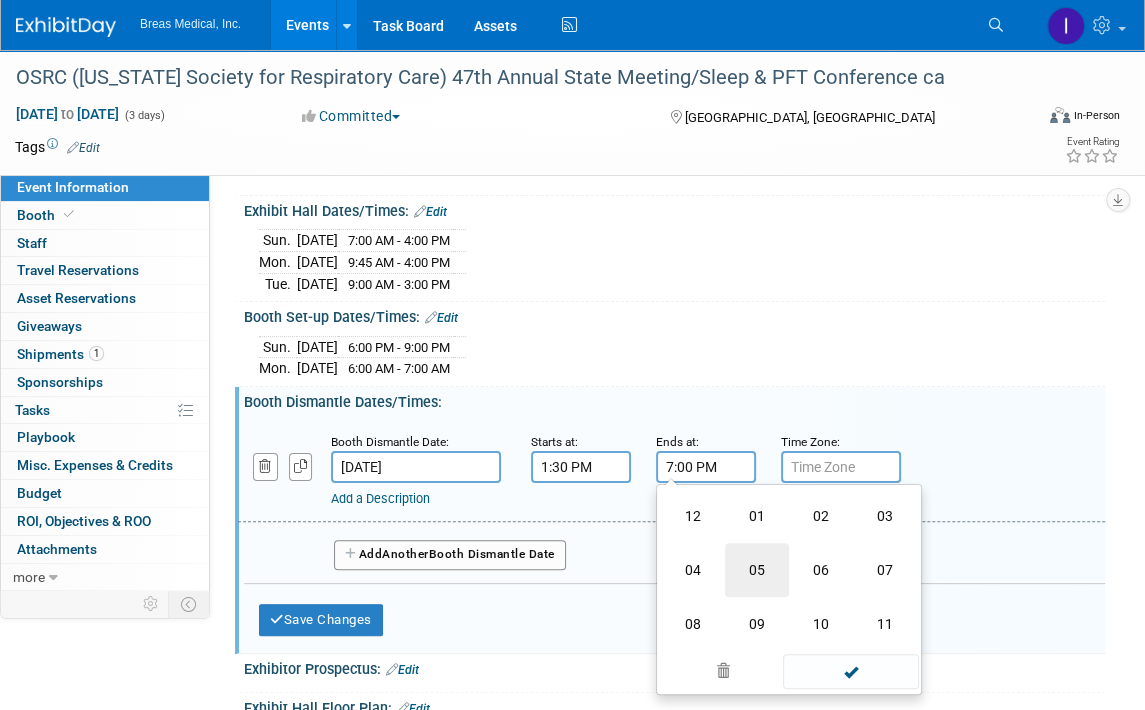 click on "05" at bounding box center [757, 570] 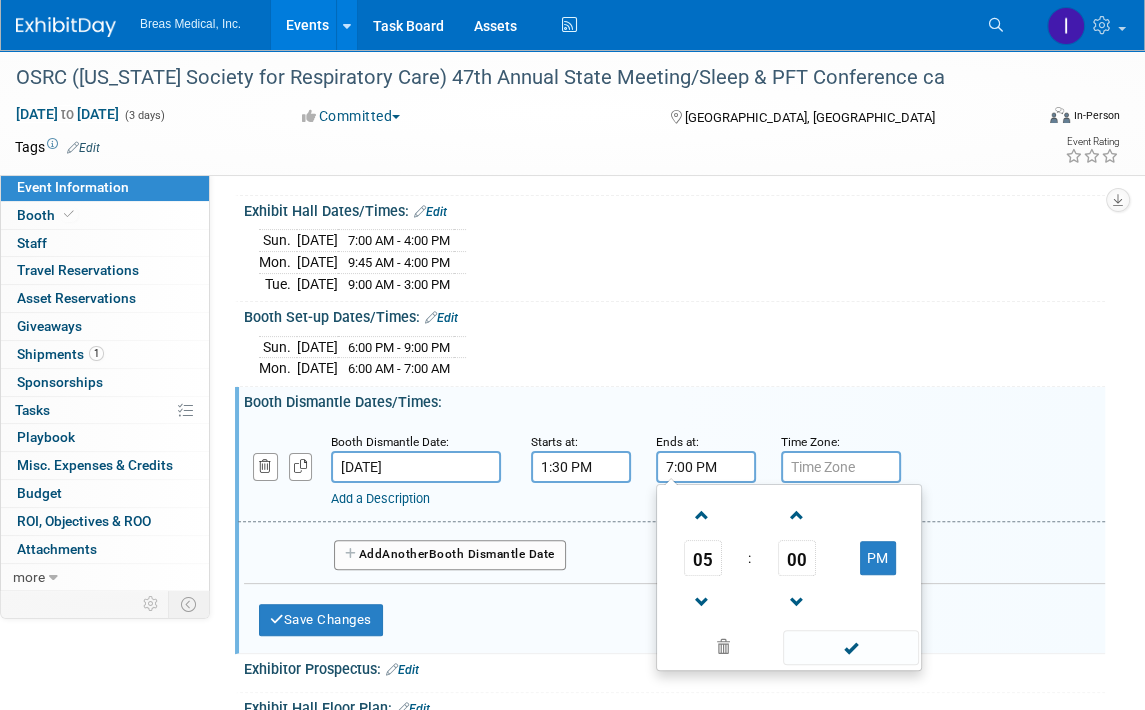 type on "5:00 PM" 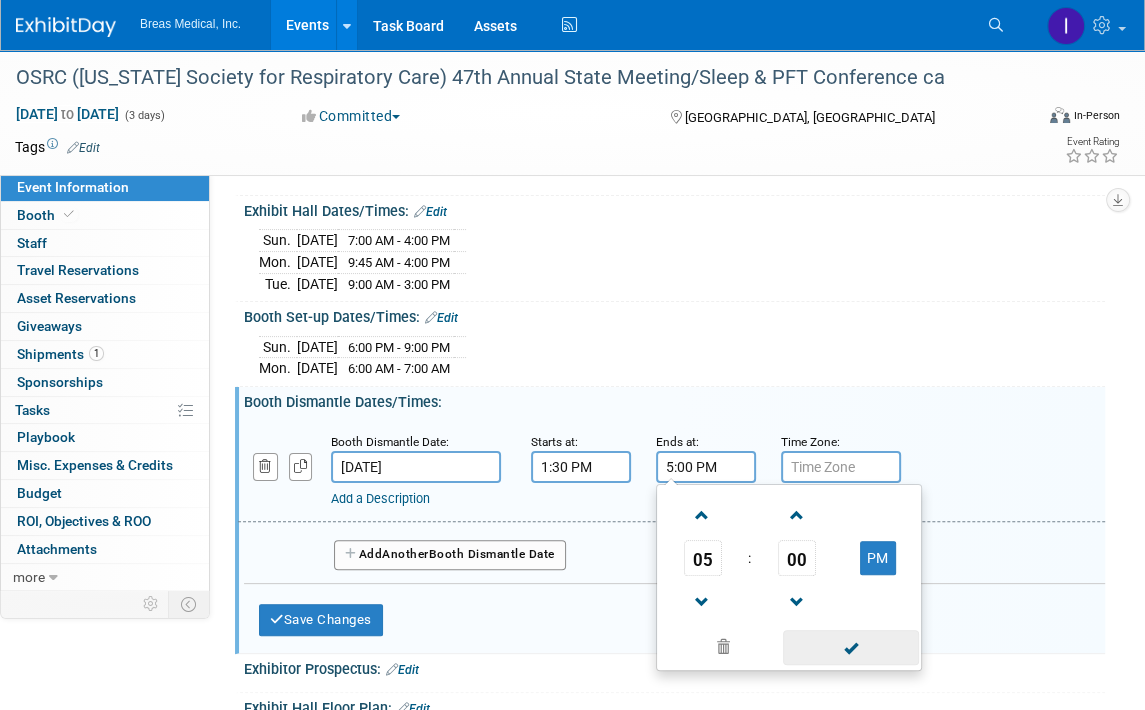 click at bounding box center (850, 647) 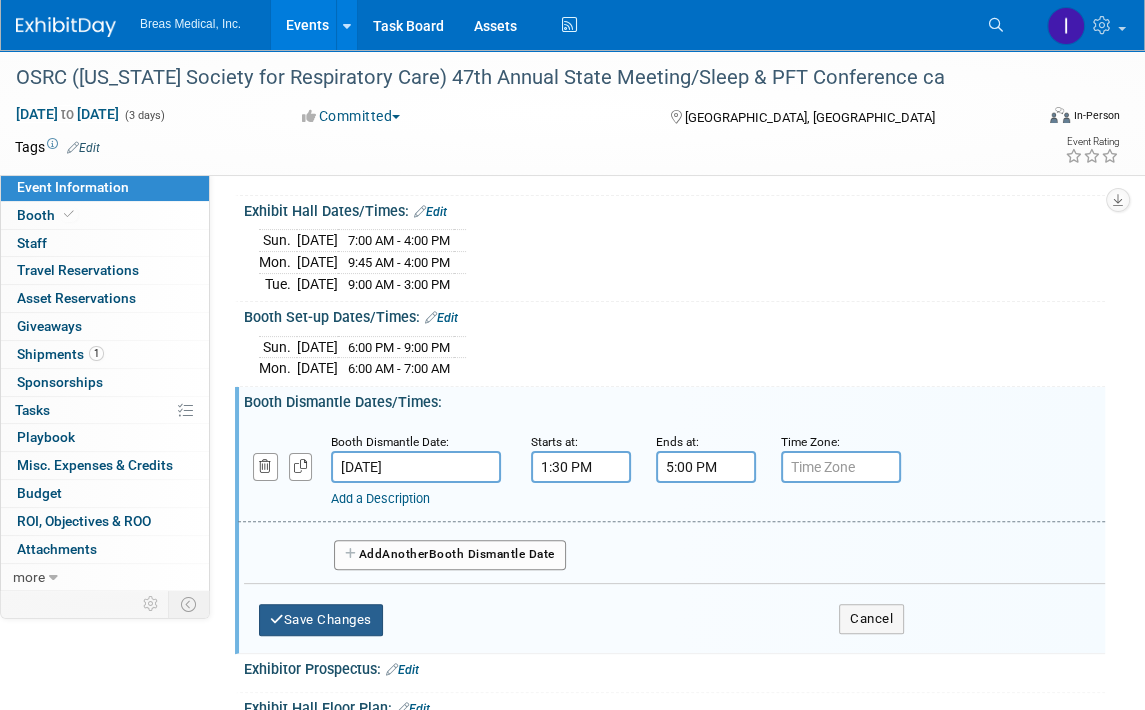 click on "Save Changes" at bounding box center (321, 620) 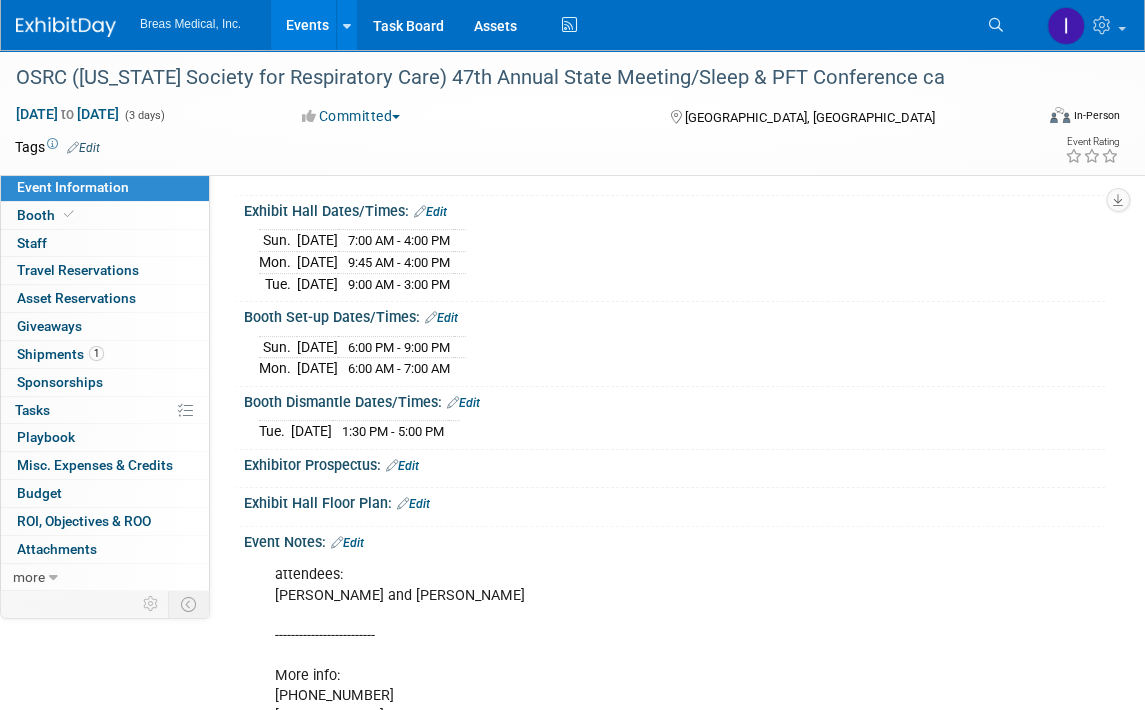 click on "Event Notes:
Edit" at bounding box center (674, 540) 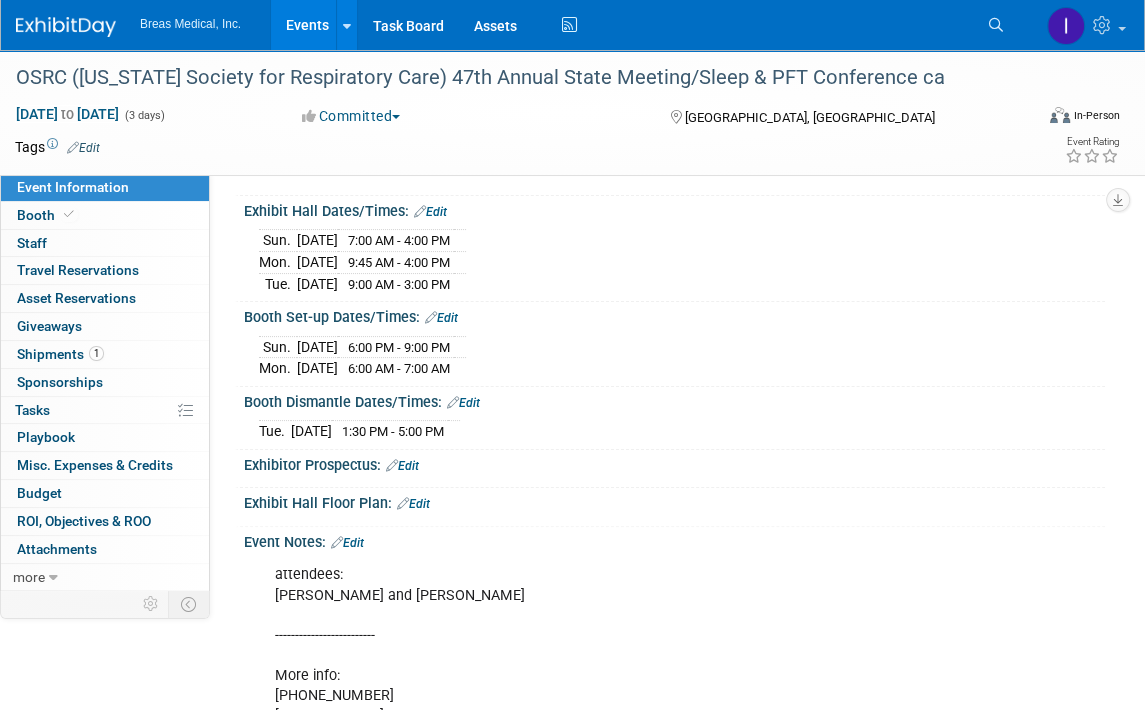 click on "Events" at bounding box center (307, 25) 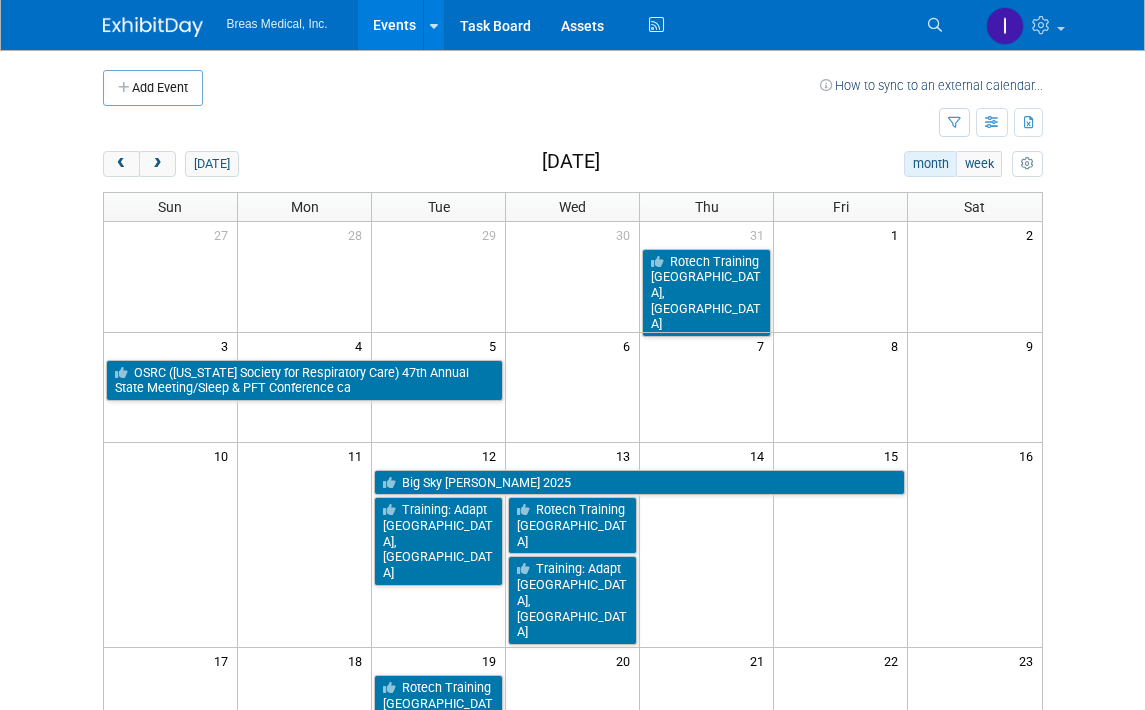 scroll, scrollTop: 0, scrollLeft: 0, axis: both 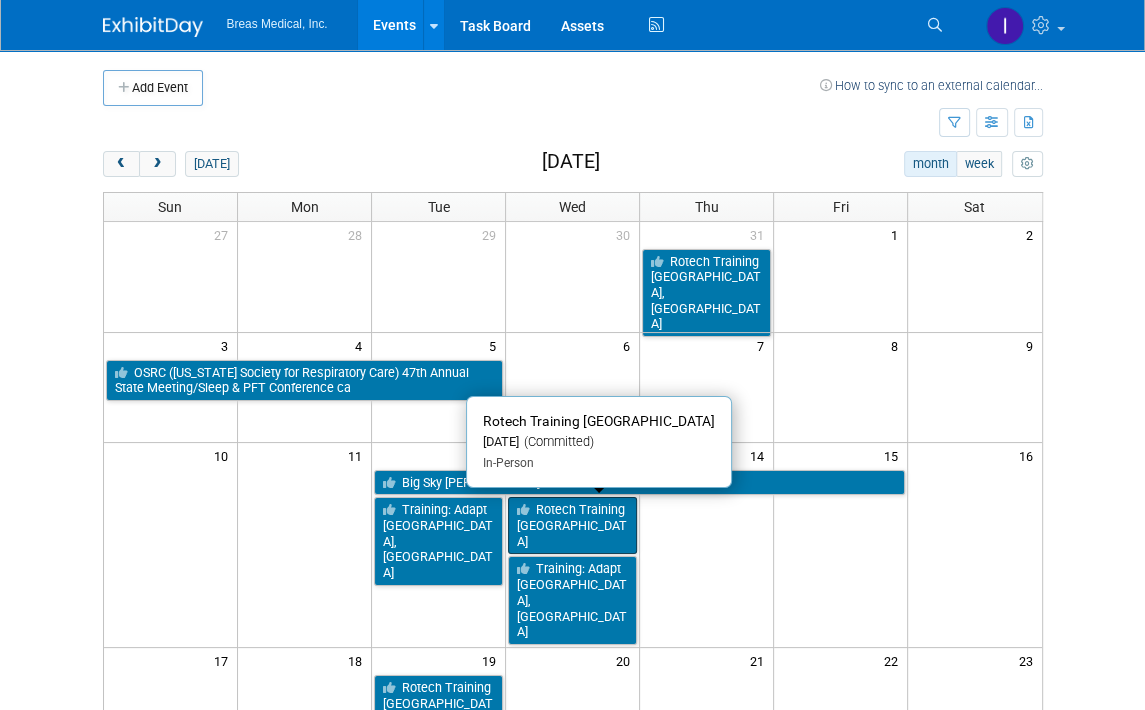 click on "Rotech Training [GEOGRAPHIC_DATA]" at bounding box center (572, 525) 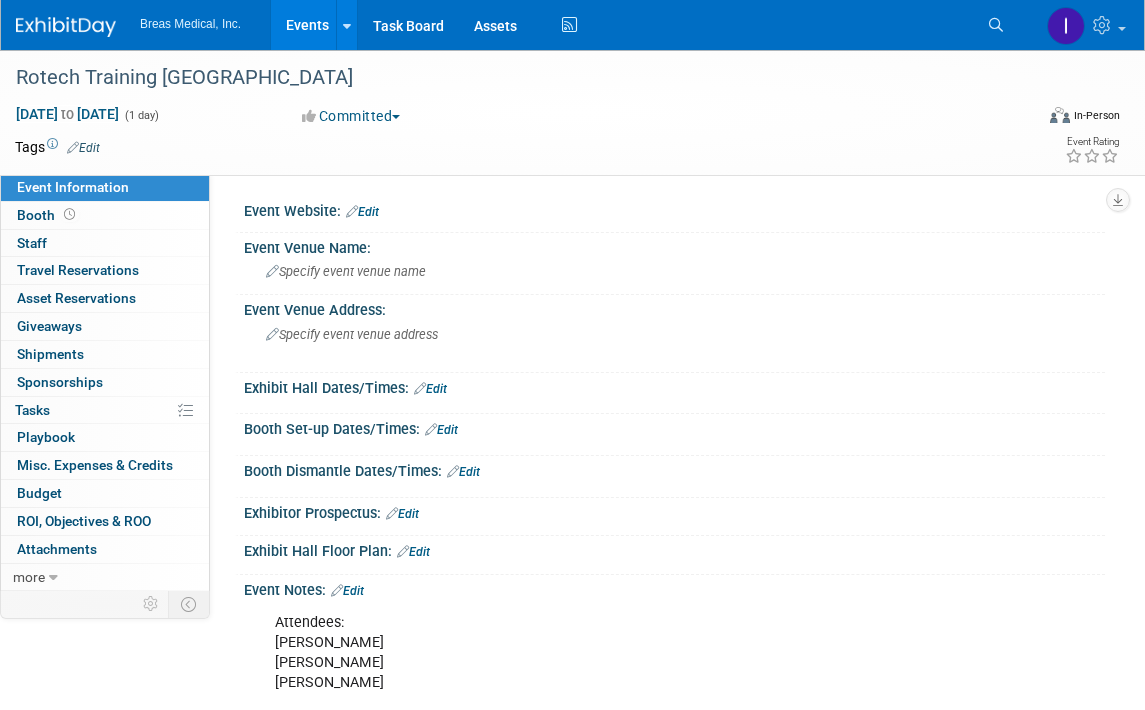 scroll, scrollTop: 0, scrollLeft: 0, axis: both 